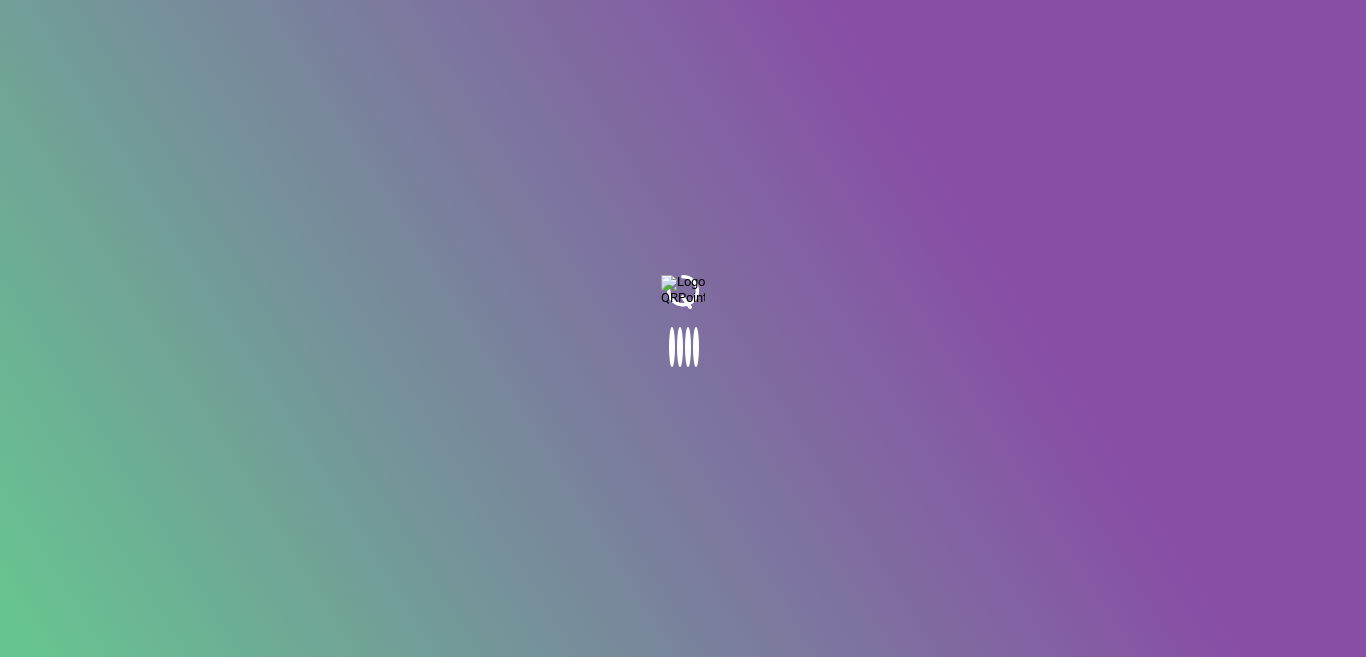 scroll, scrollTop: 0, scrollLeft: 0, axis: both 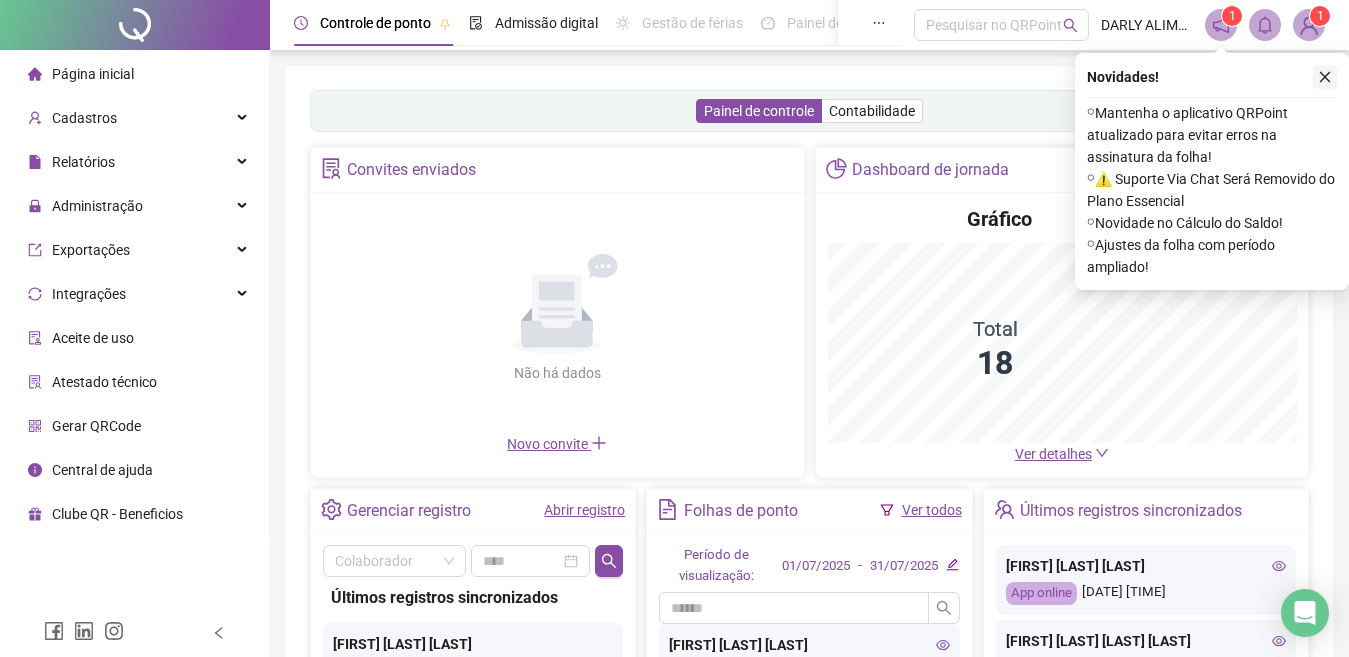 click 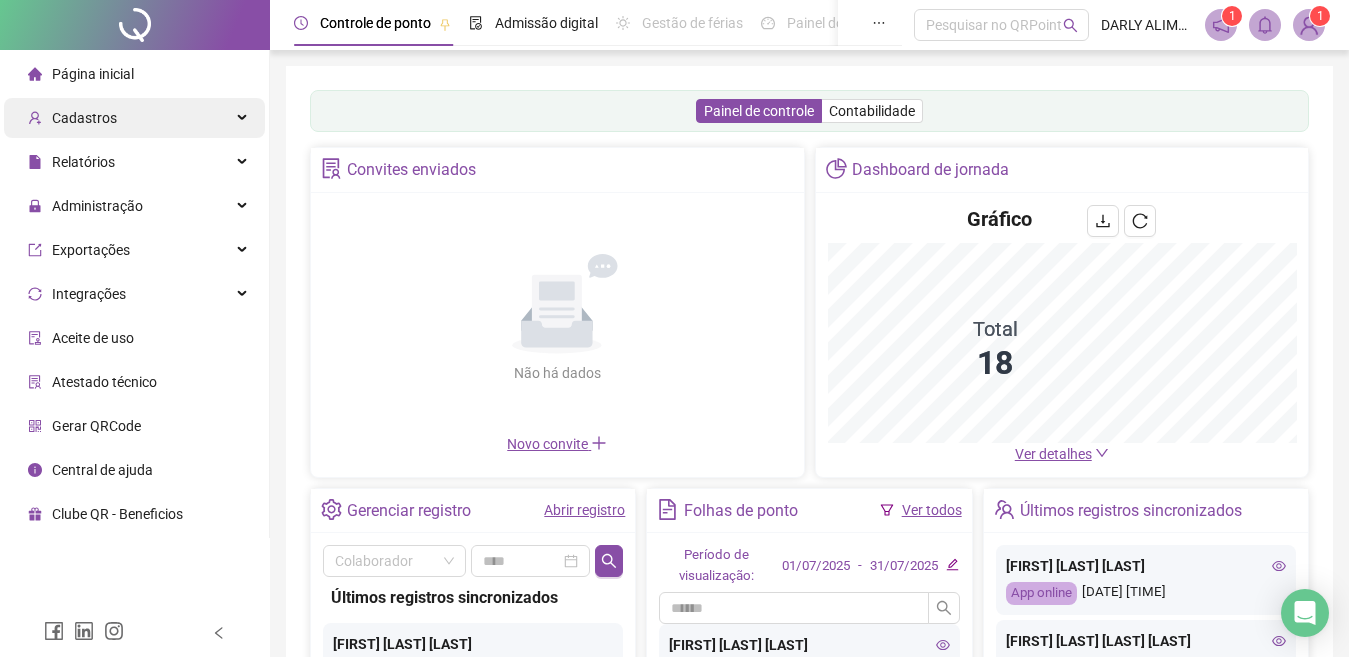 click on "Cadastros" at bounding box center (84, 118) 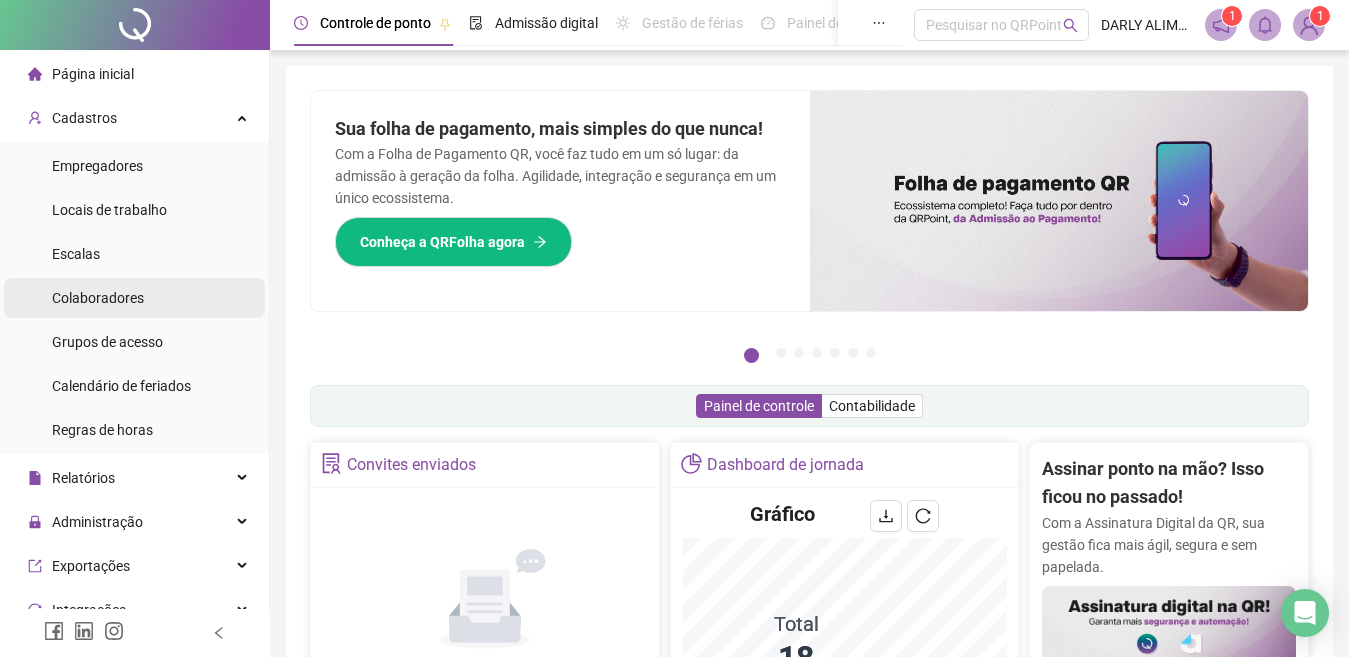 click on "Colaboradores" at bounding box center [98, 298] 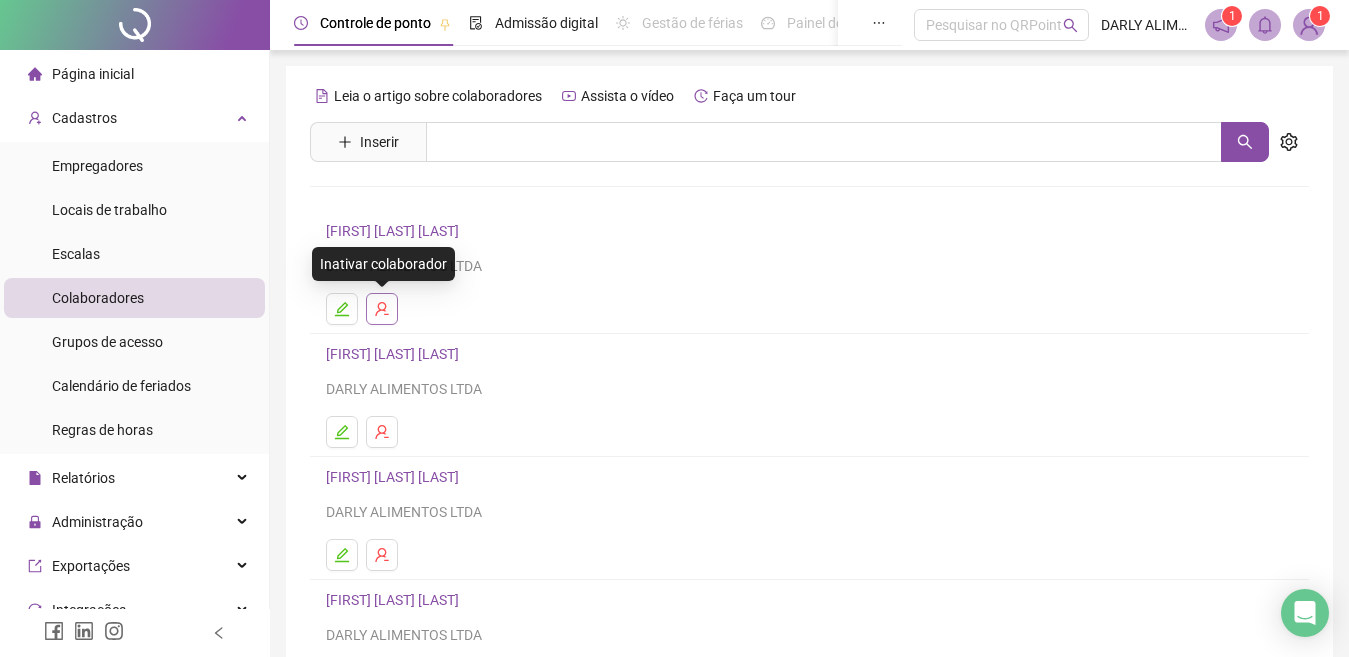 click at bounding box center (382, 309) 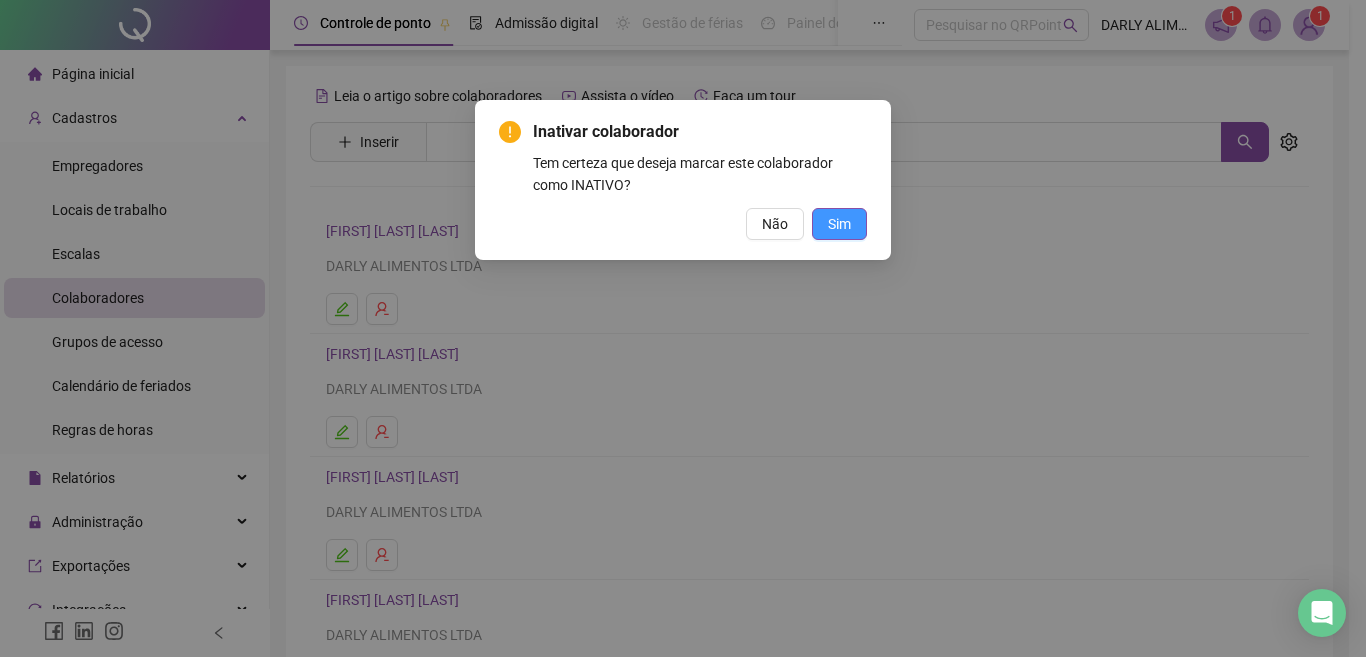 click on "Sim" at bounding box center [839, 224] 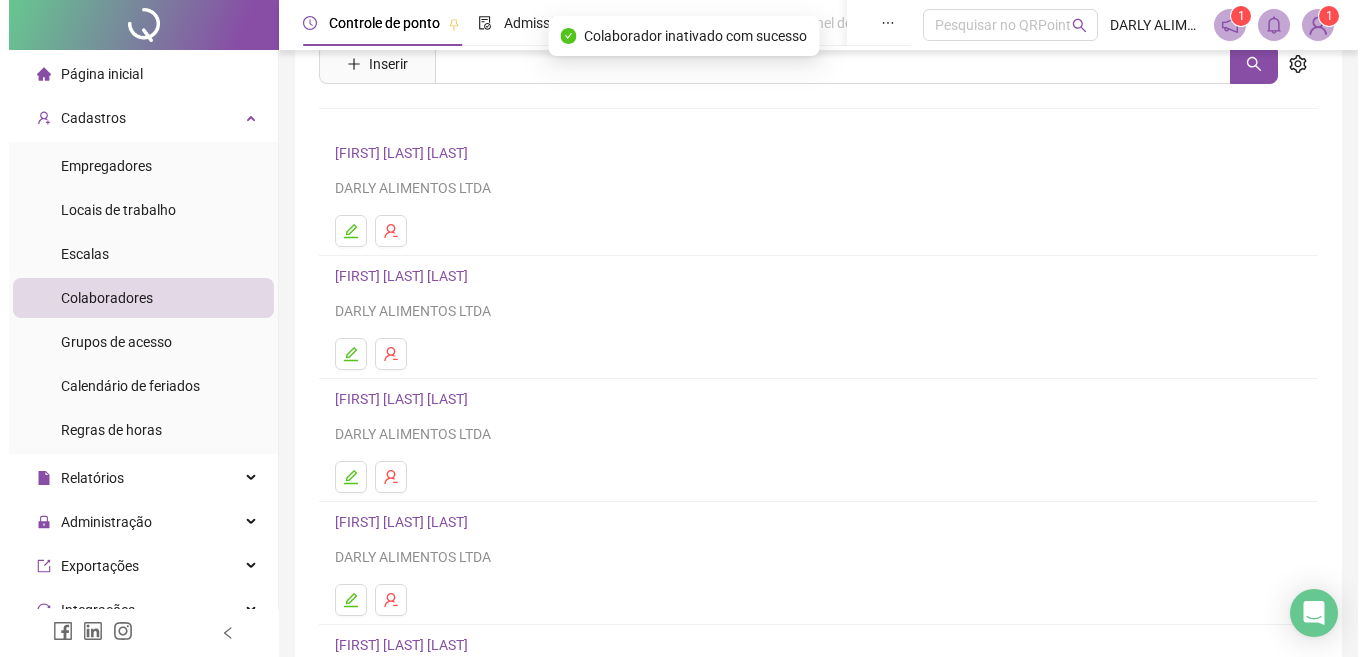scroll, scrollTop: 100, scrollLeft: 0, axis: vertical 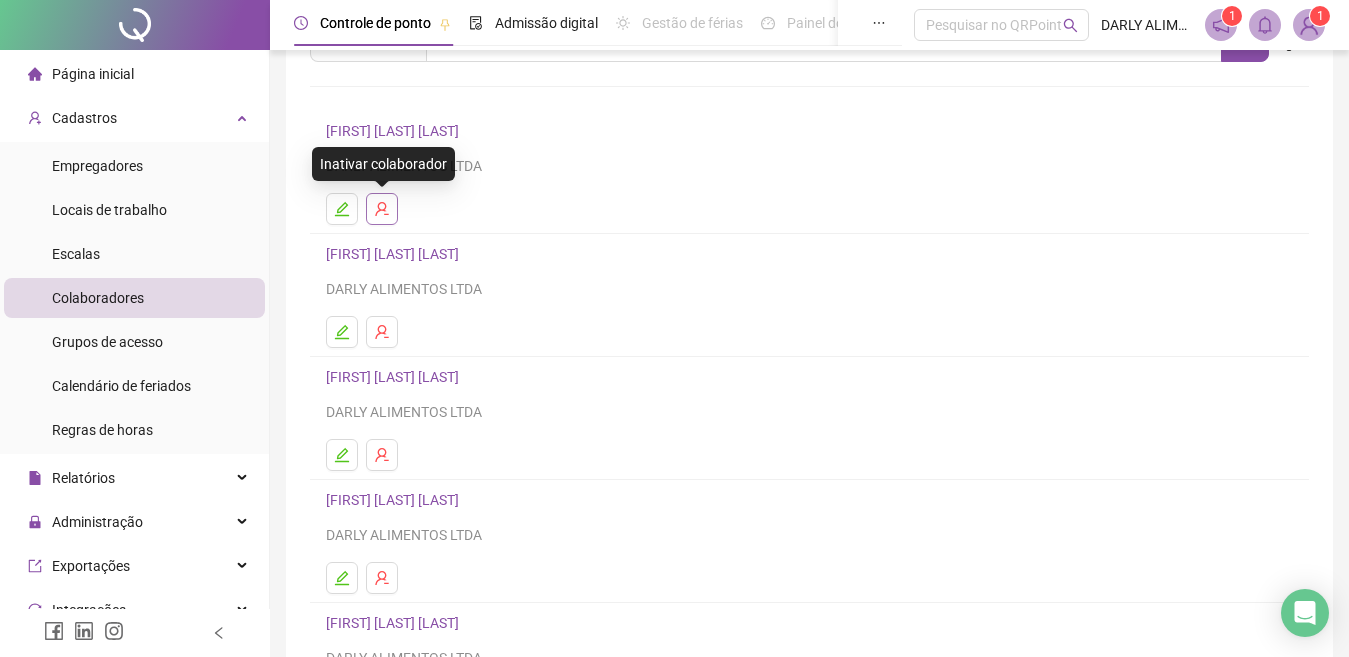 click at bounding box center (382, 209) 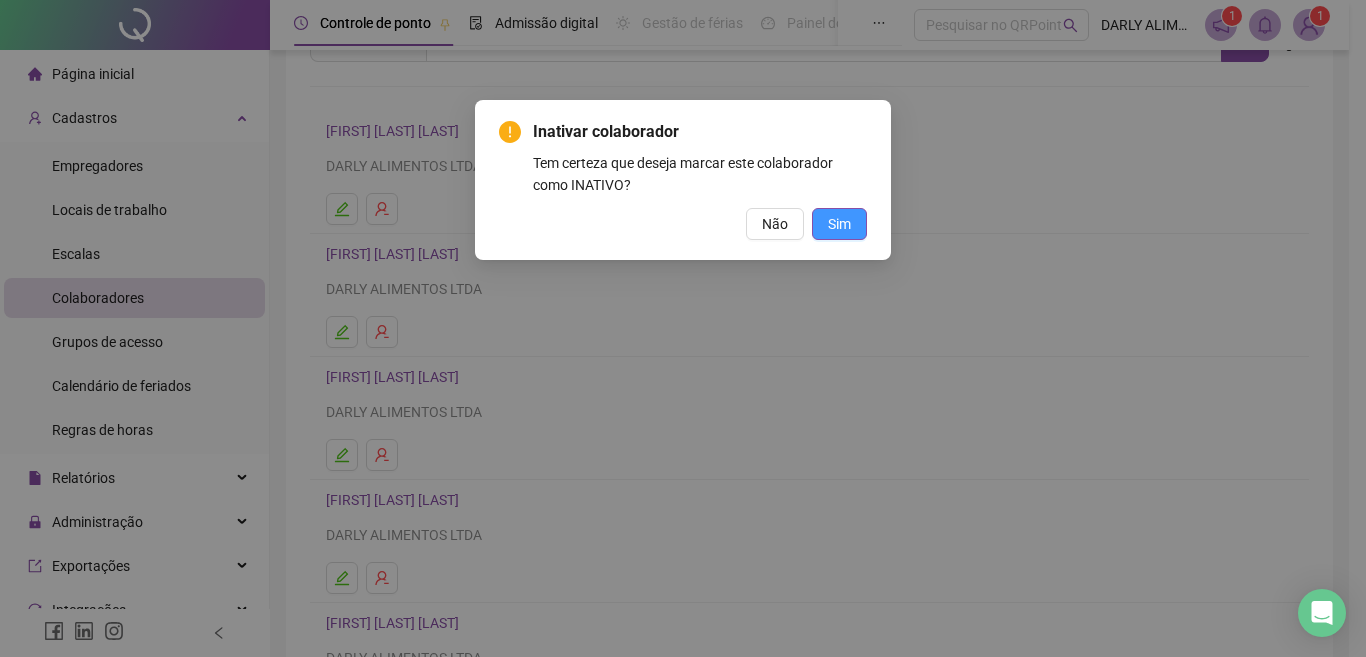click on "Sim" at bounding box center (839, 224) 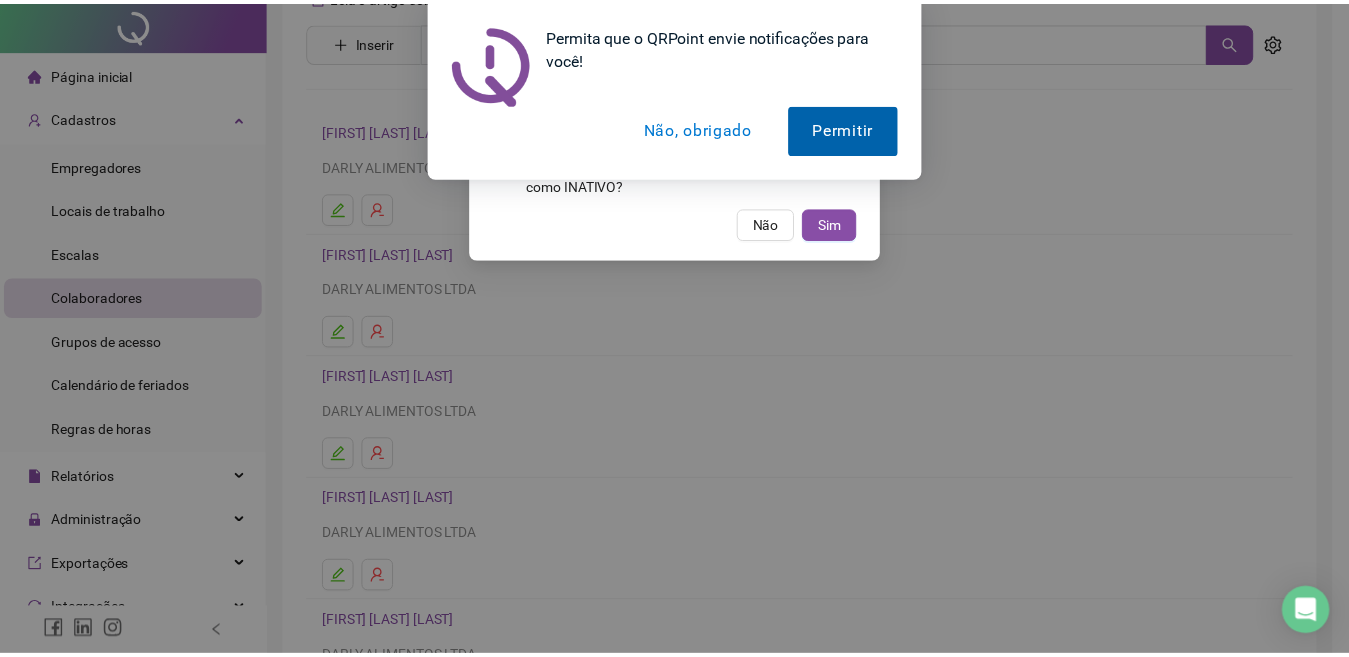 scroll, scrollTop: 0, scrollLeft: 0, axis: both 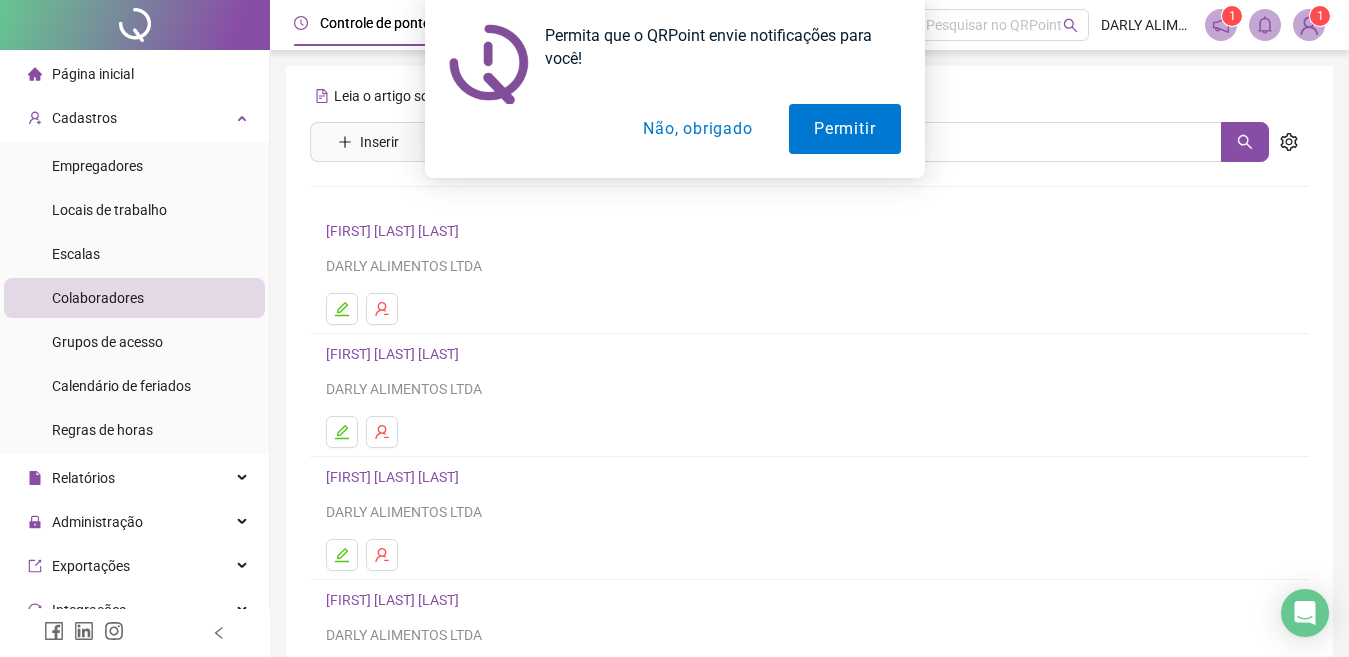 click on "Não, obrigado" at bounding box center [697, 129] 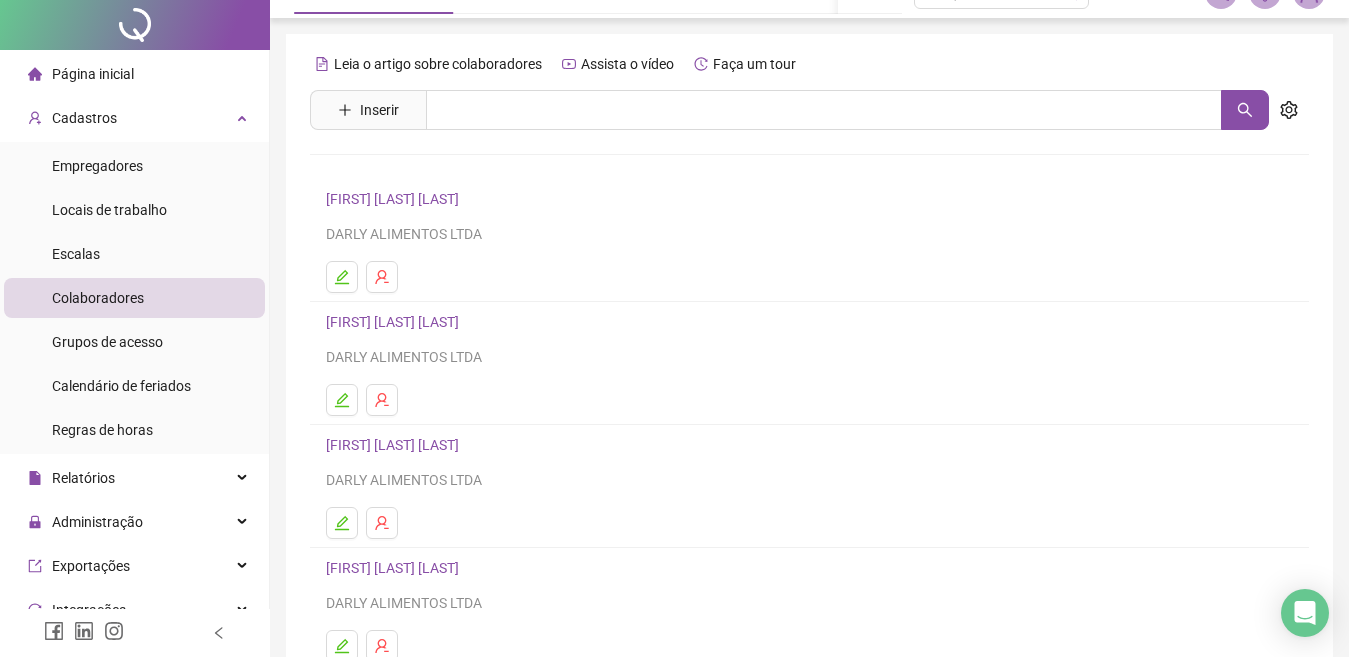 scroll, scrollTop: 0, scrollLeft: 0, axis: both 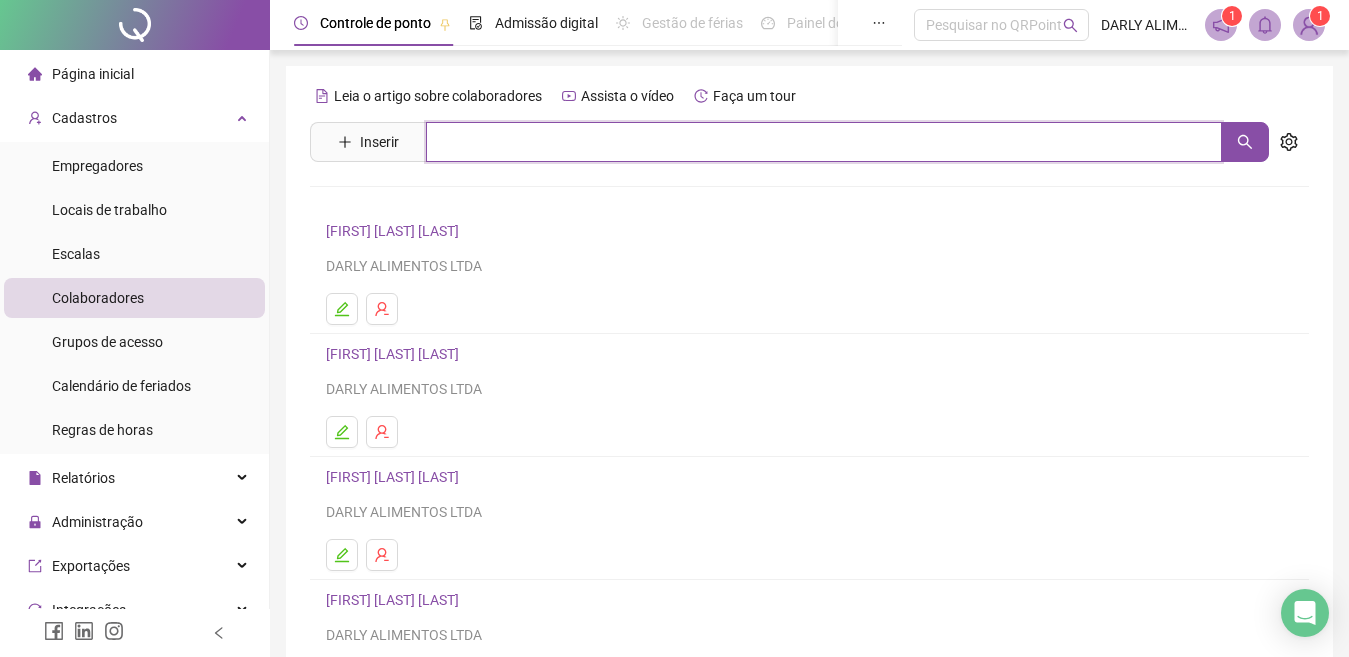 click at bounding box center (824, 142) 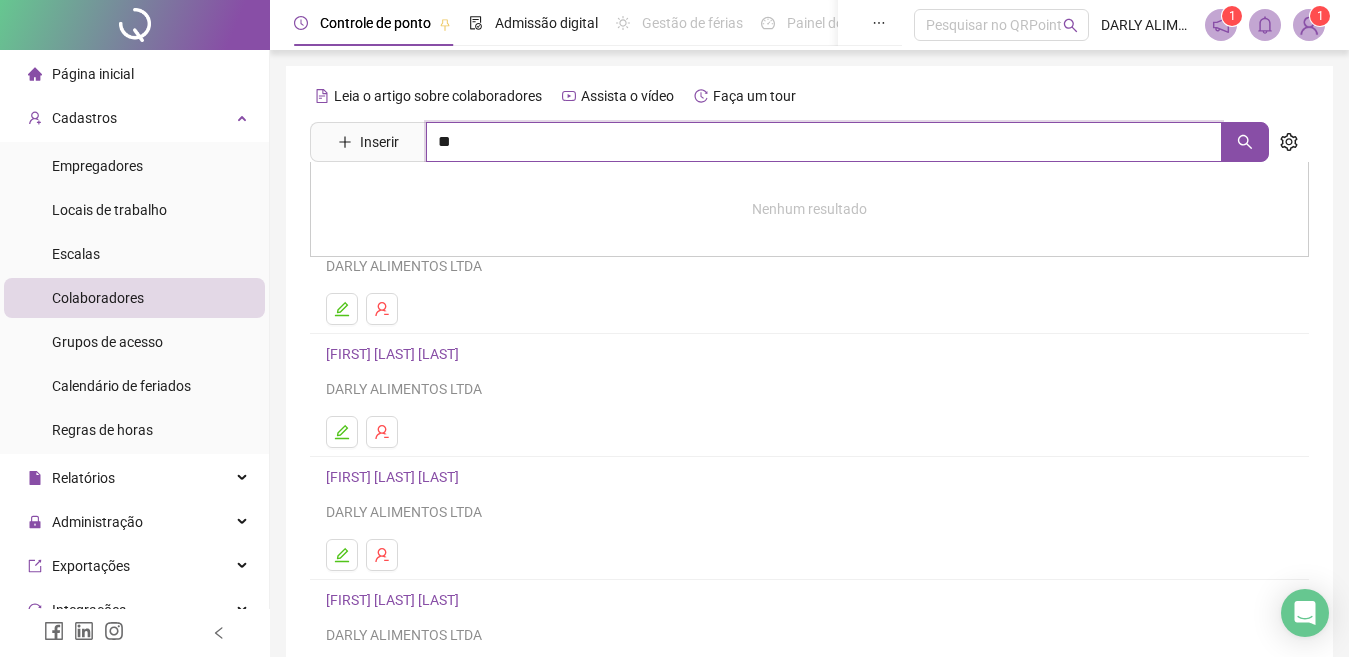 type on "*" 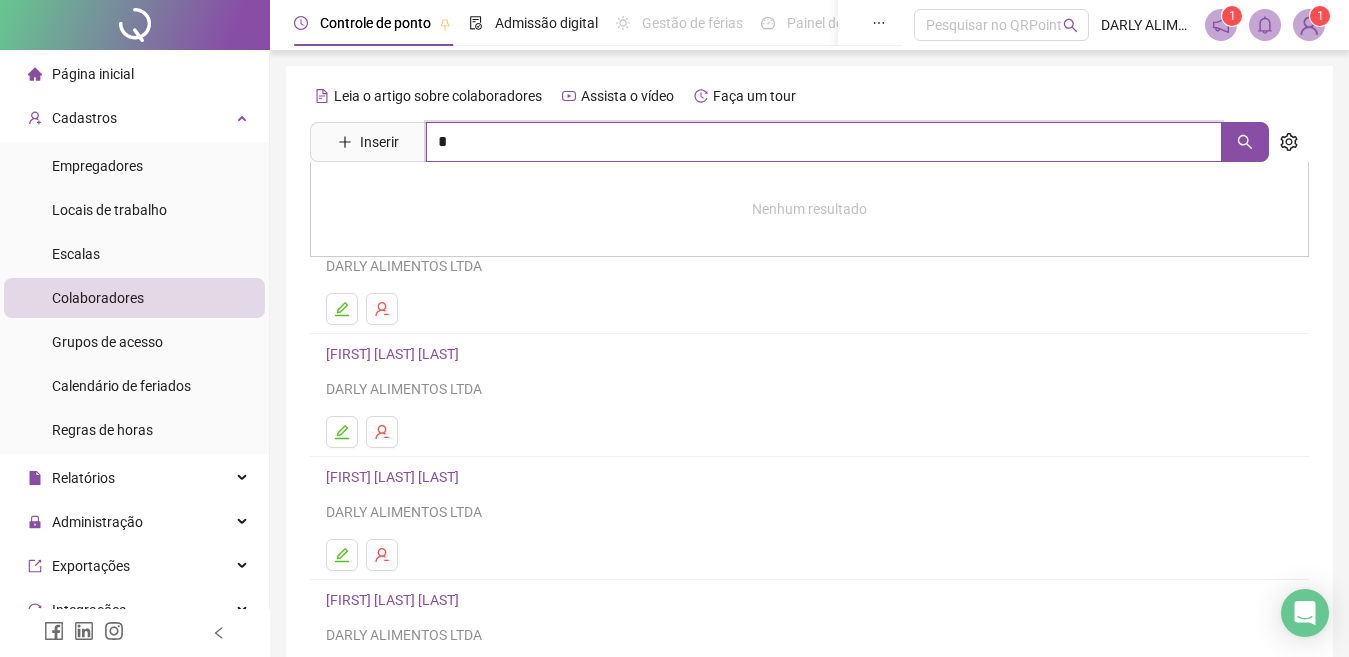 type 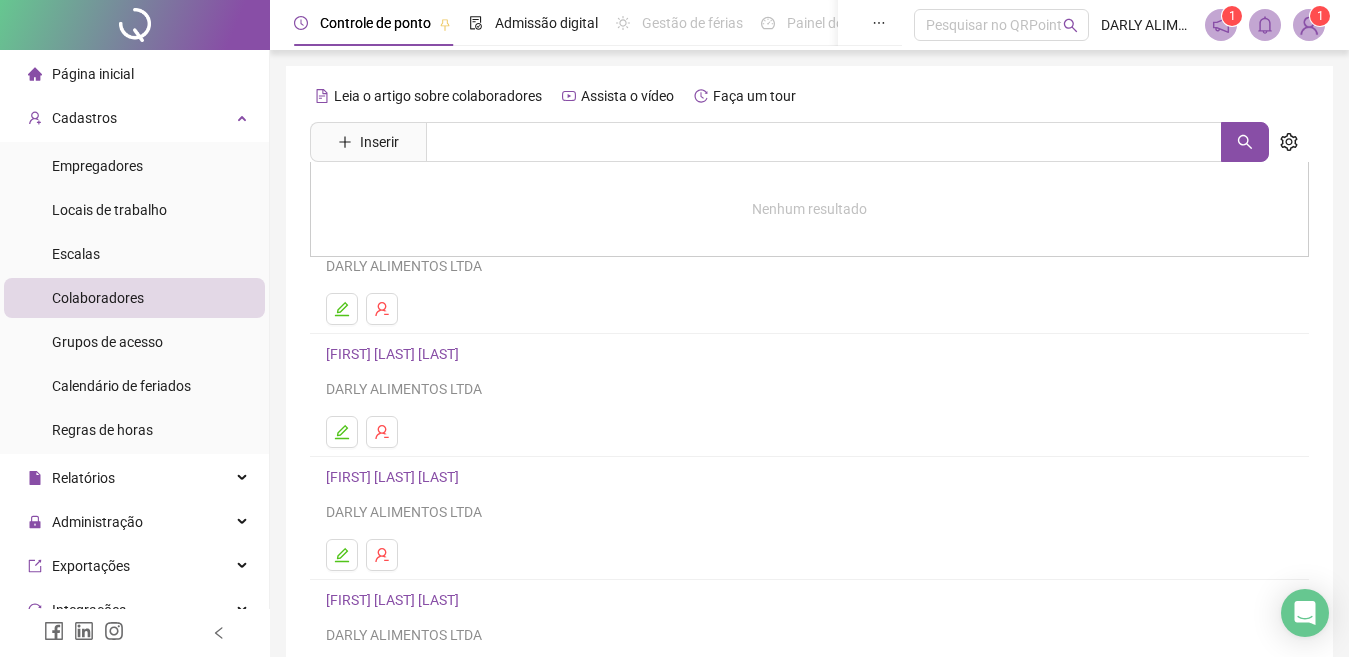 click on "DARLY ALIMENTOS LTDA" at bounding box center [809, 389] 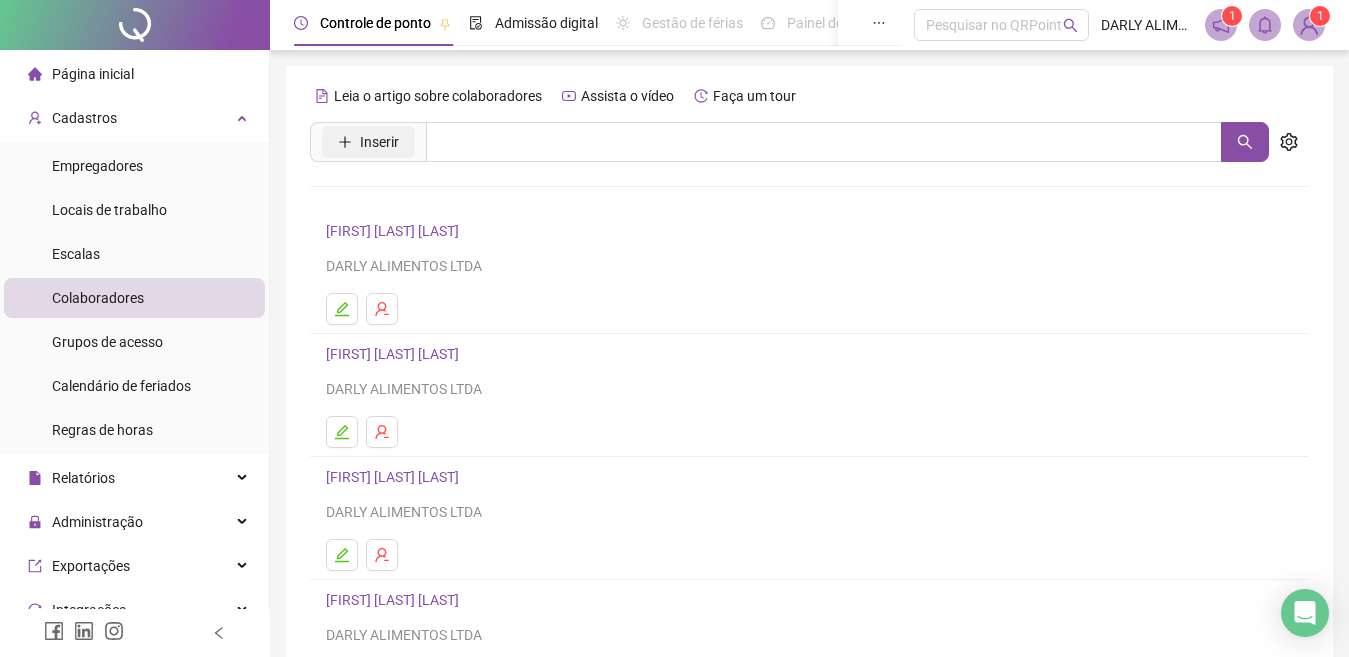 click on "Inserir" at bounding box center (379, 142) 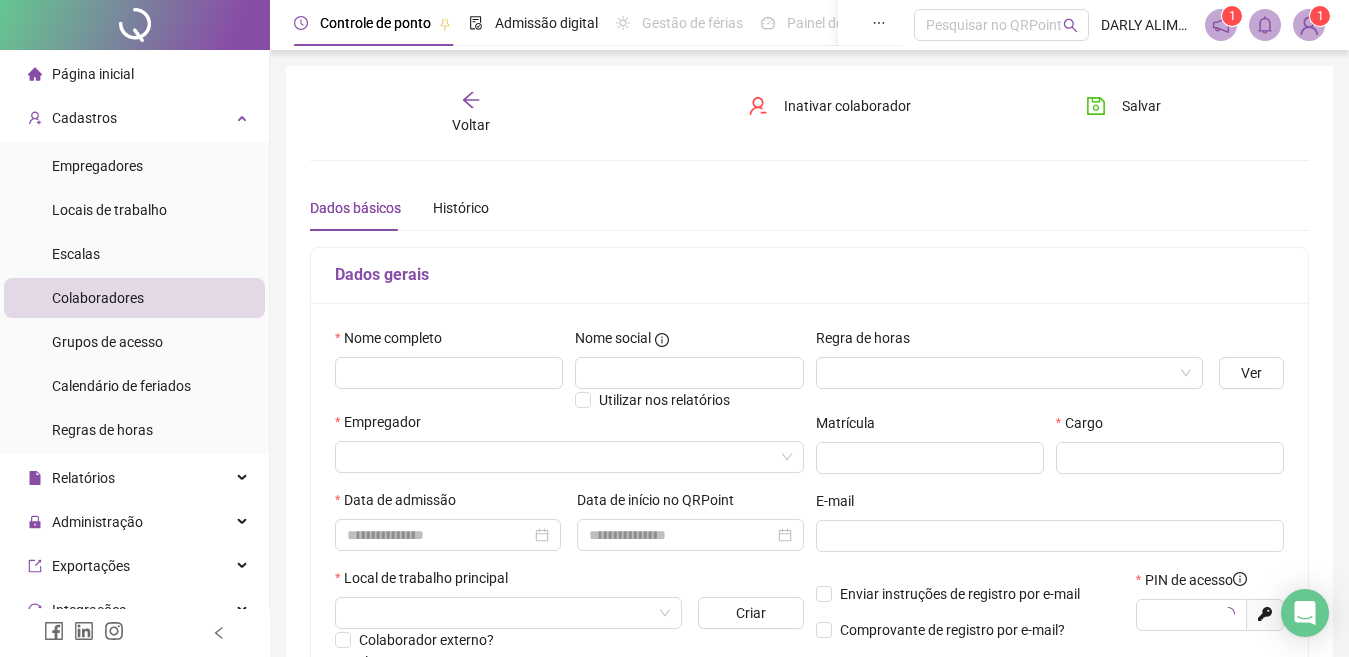 type on "*****" 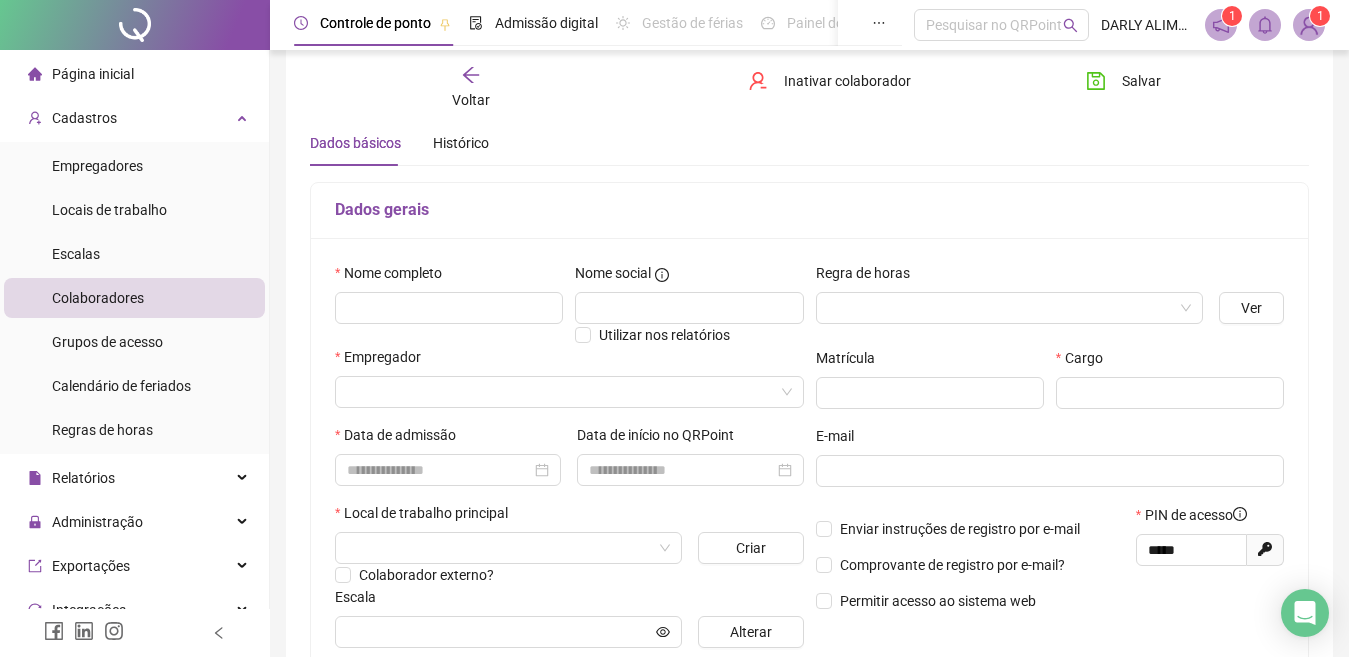 scroll, scrollTop: 100, scrollLeft: 0, axis: vertical 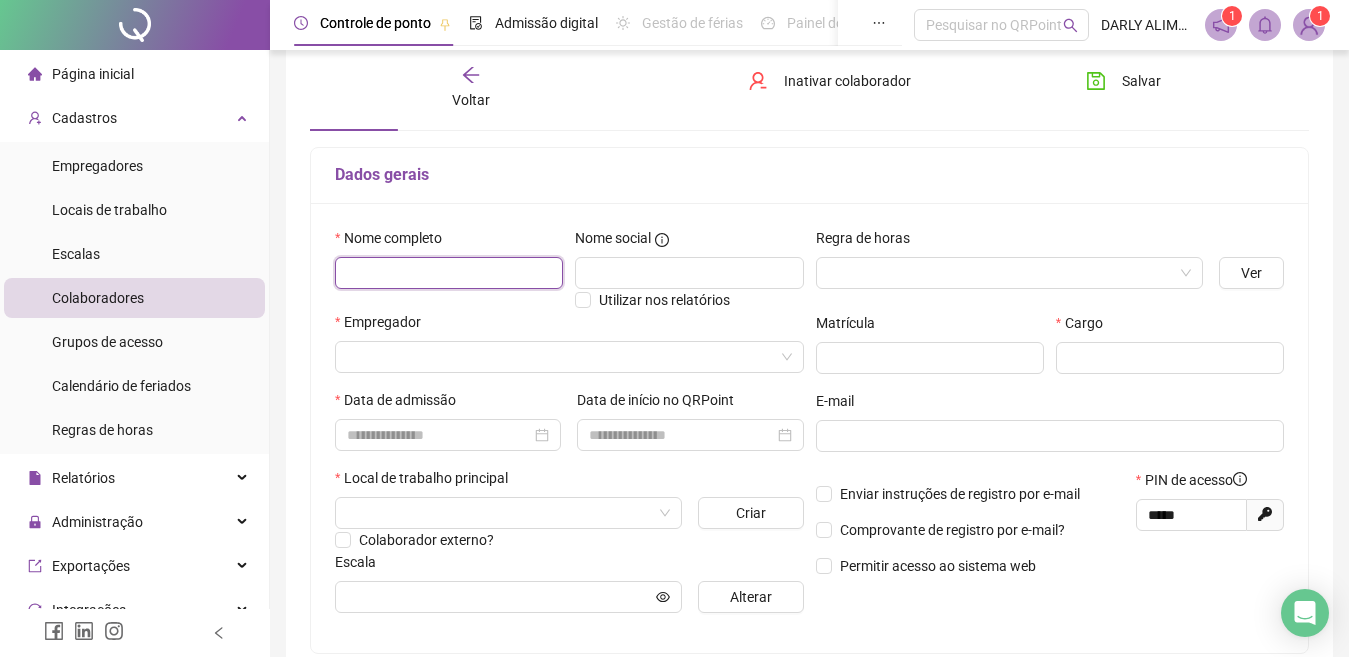 click at bounding box center [449, 273] 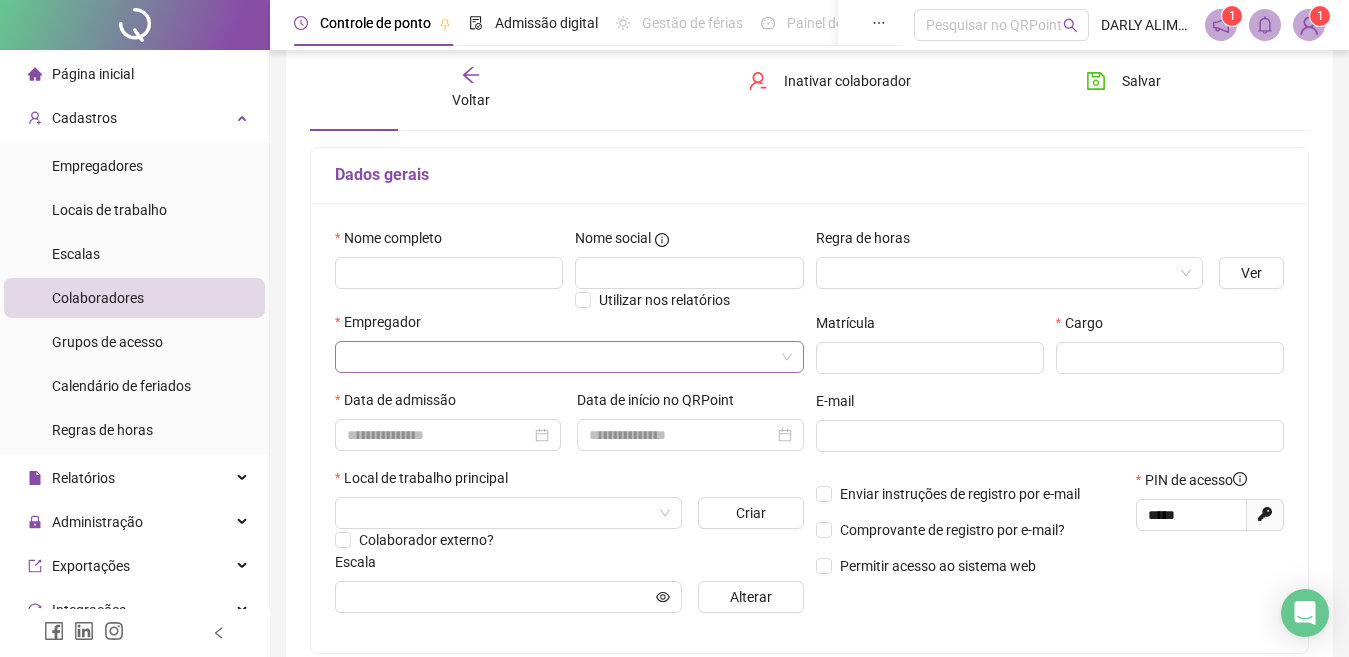 click at bounding box center [560, 357] 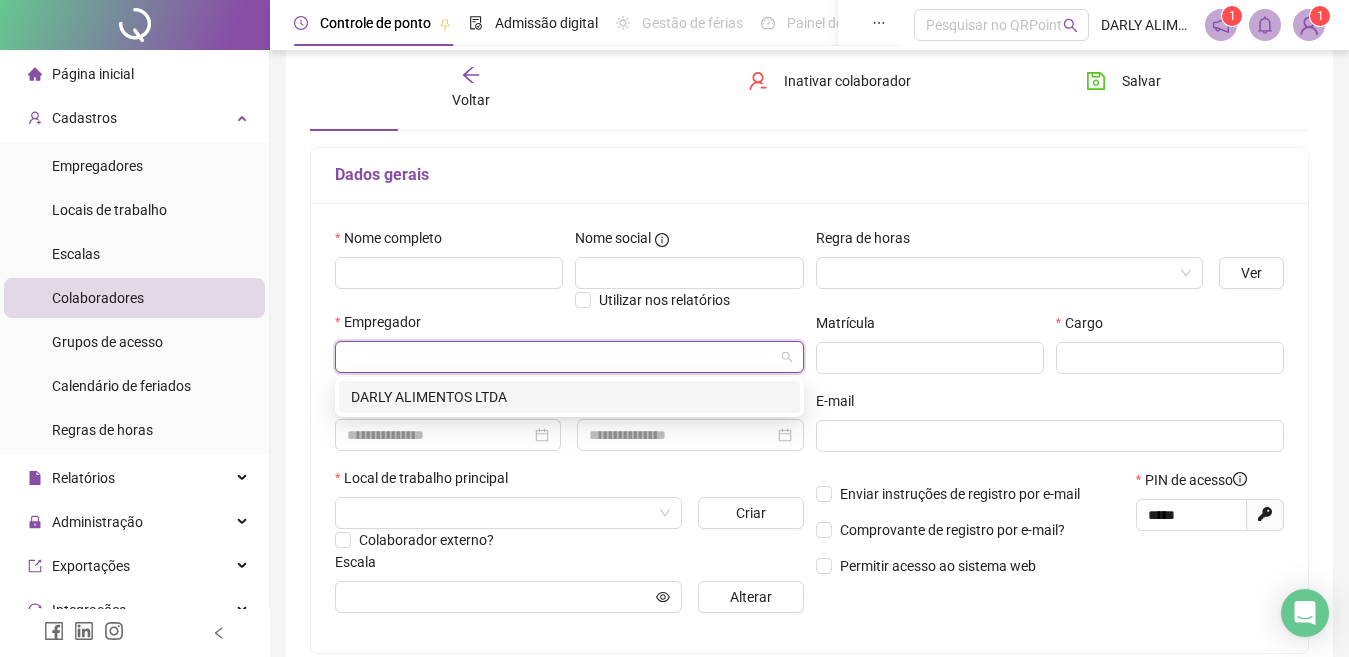 click on "DARLY ALIMENTOS LTDA" at bounding box center [569, 397] 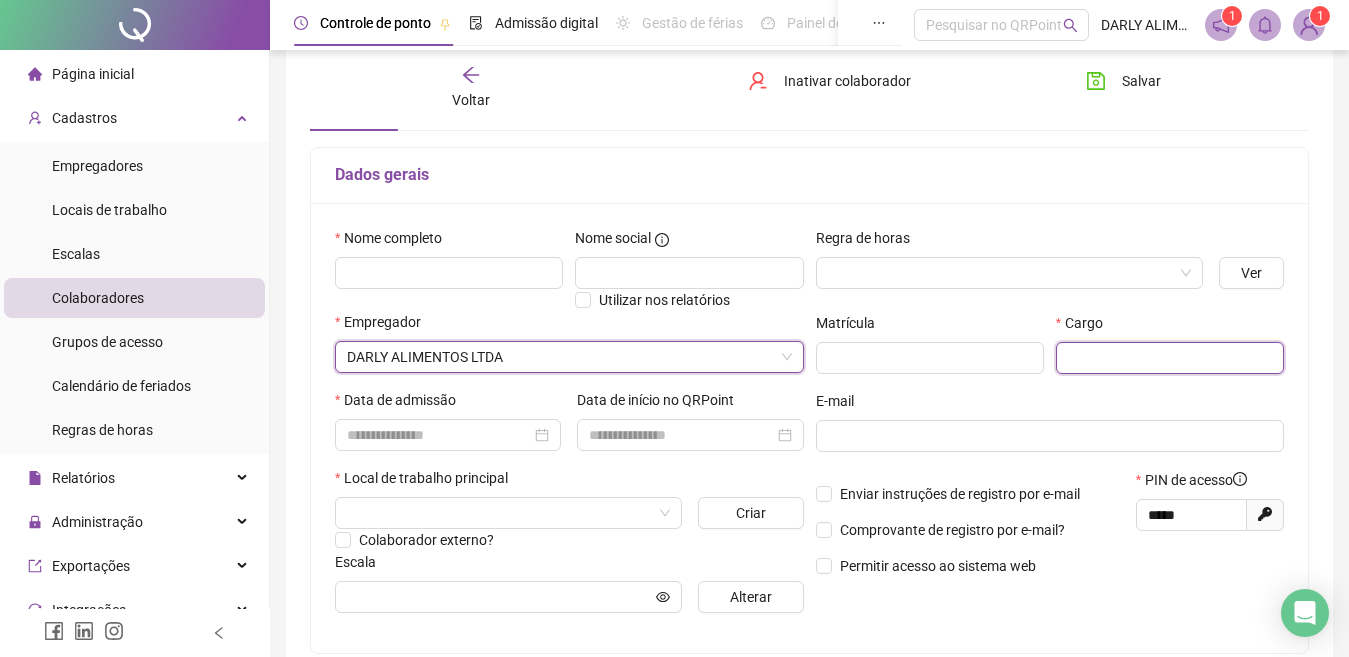 click at bounding box center (1170, 358) 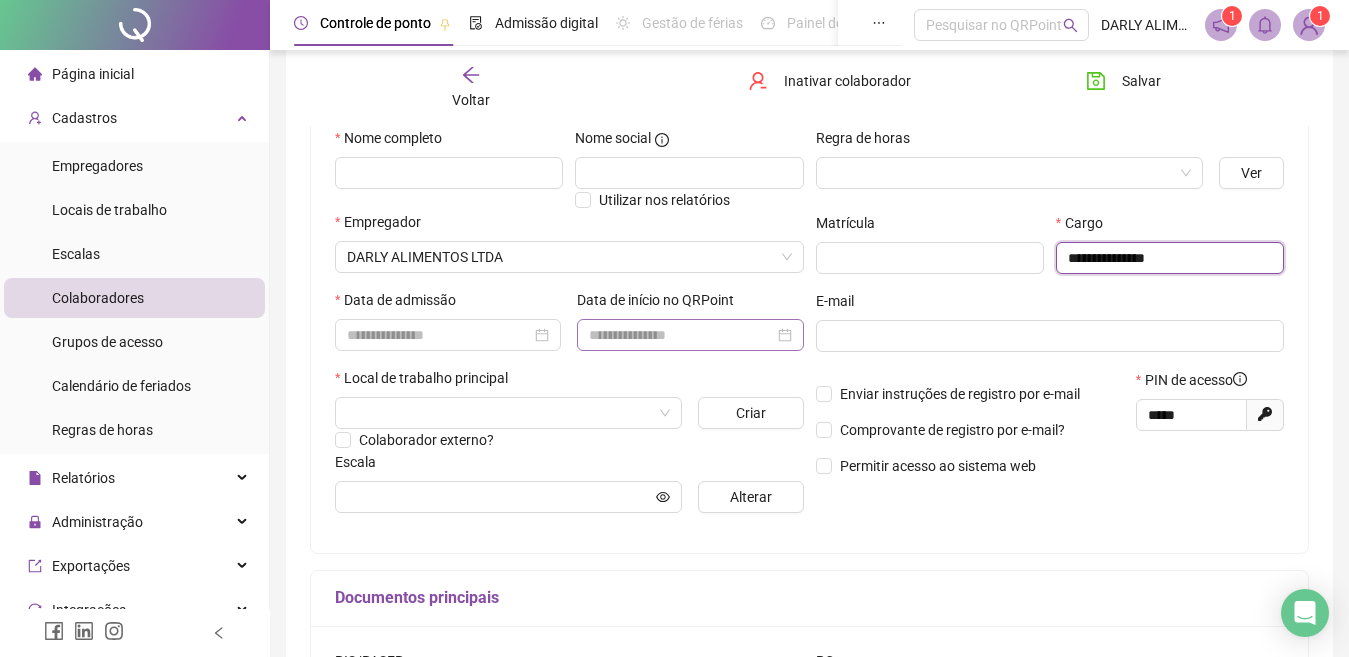 scroll, scrollTop: 300, scrollLeft: 0, axis: vertical 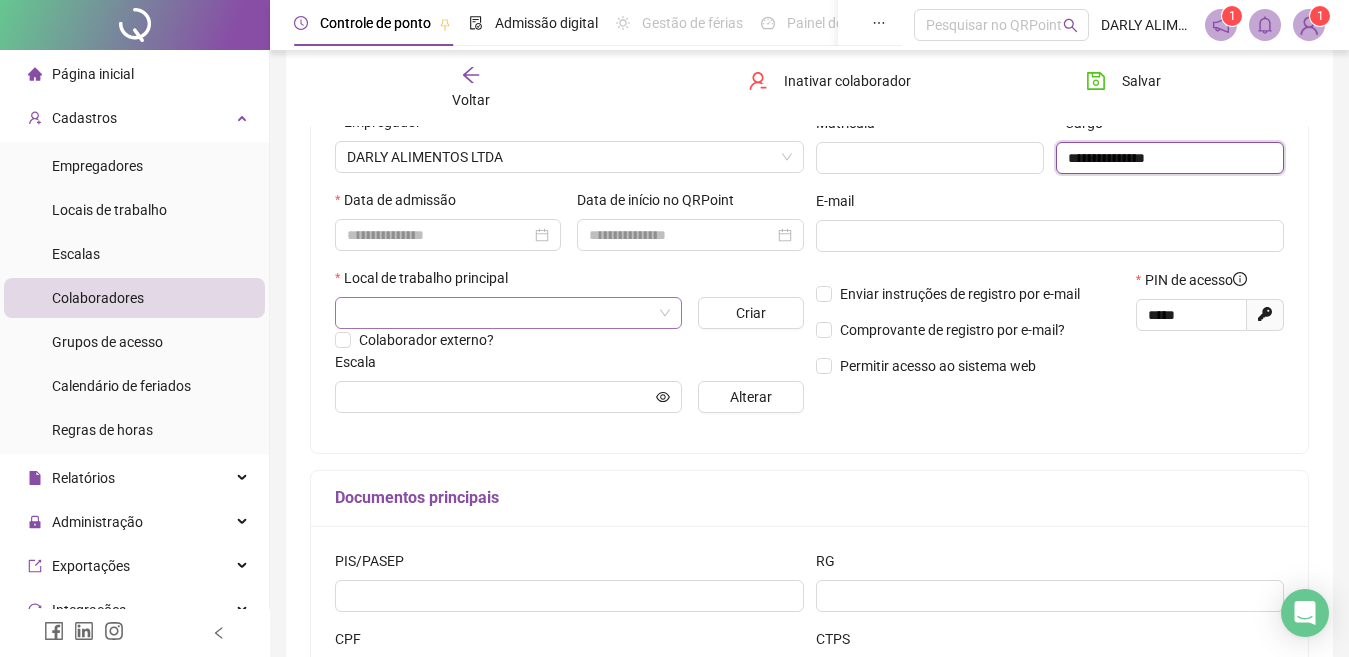 click at bounding box center [508, 313] 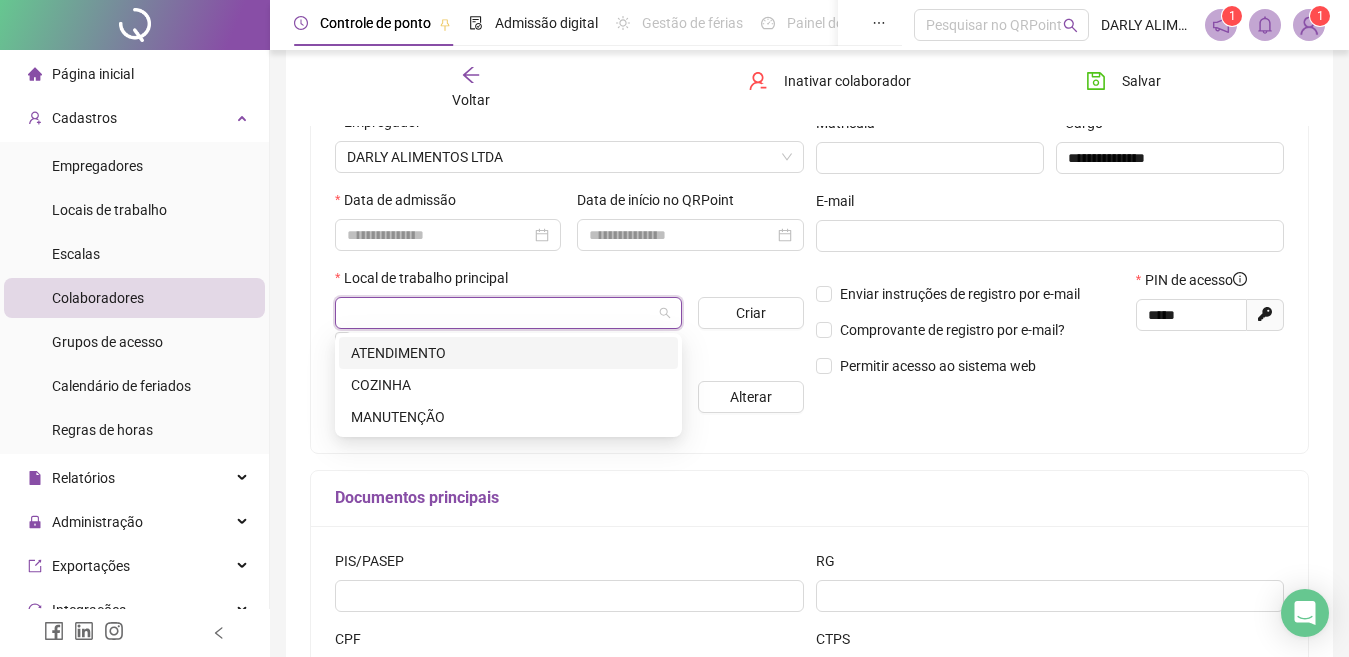 click on "ATENDIMENTO" at bounding box center (508, 353) 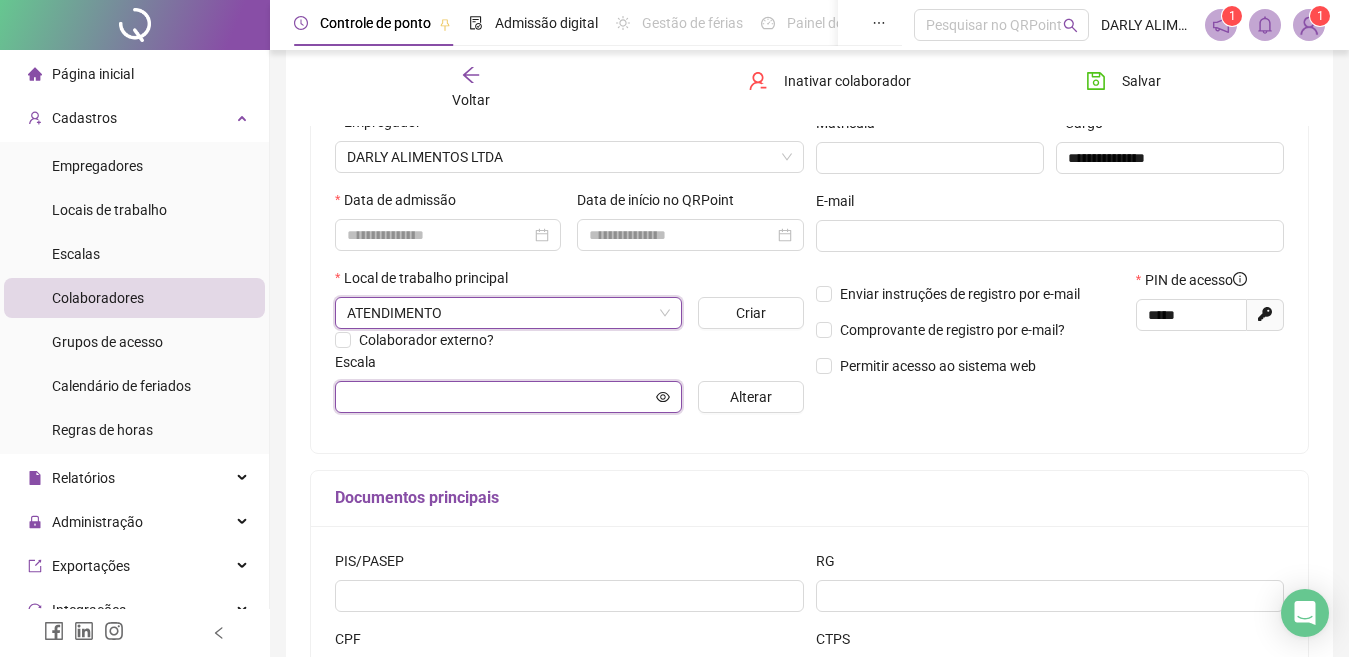 click 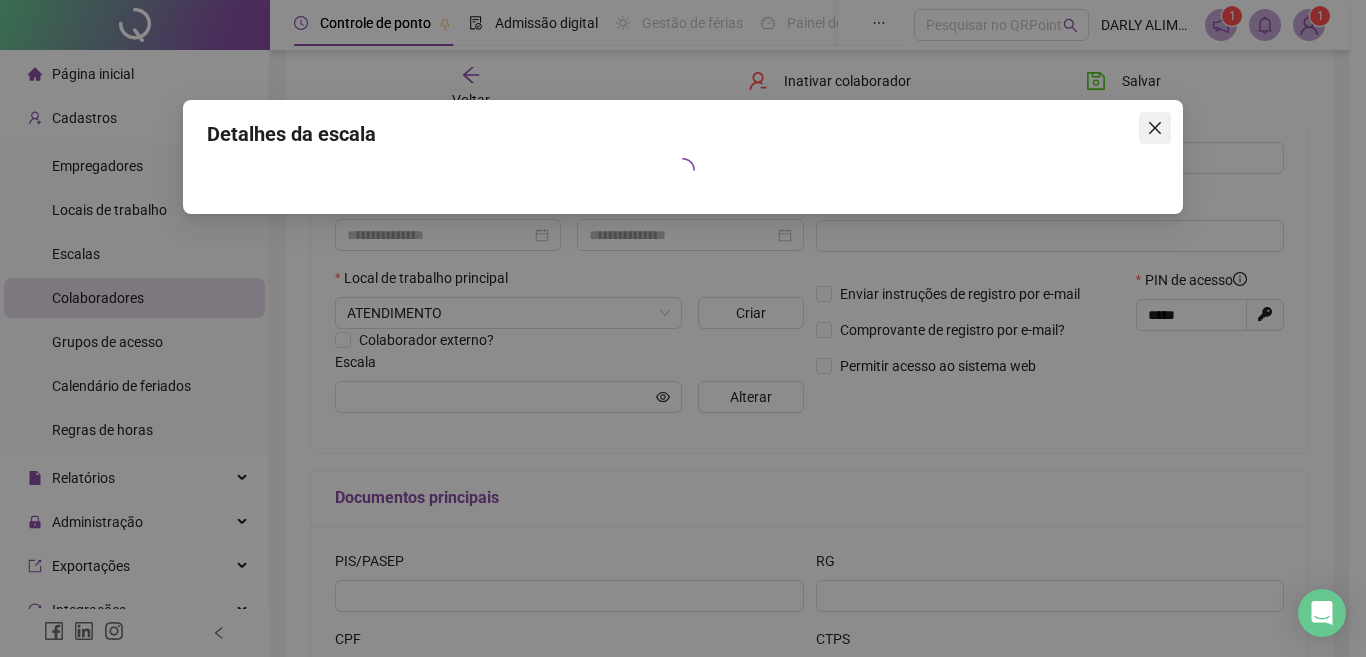 click 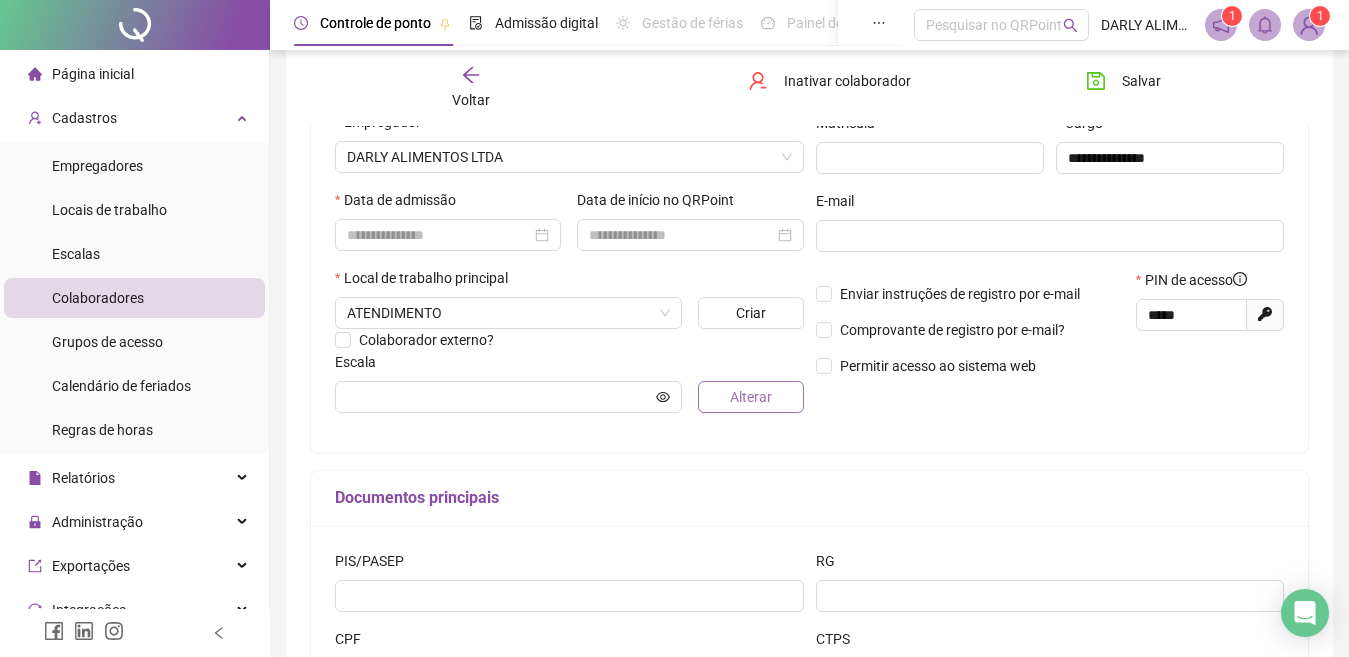 click on "Alterar" at bounding box center (751, 397) 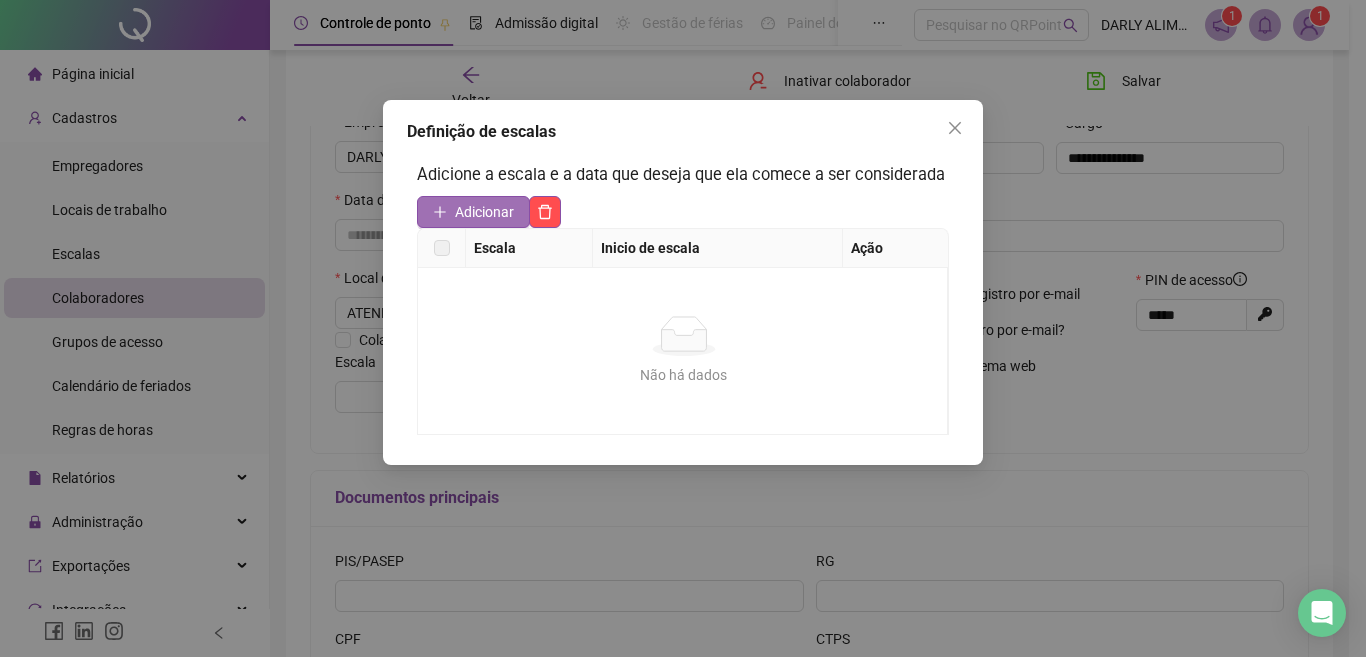 click on "Adicionar" at bounding box center [484, 212] 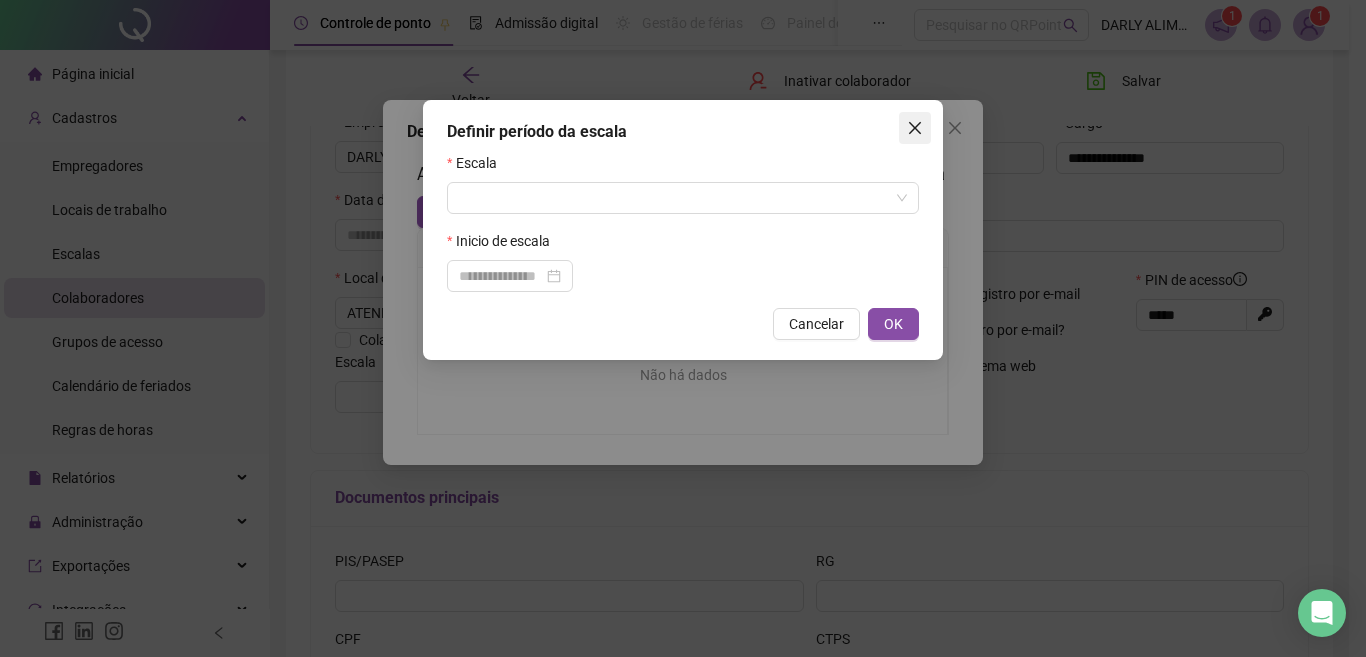 click at bounding box center (915, 128) 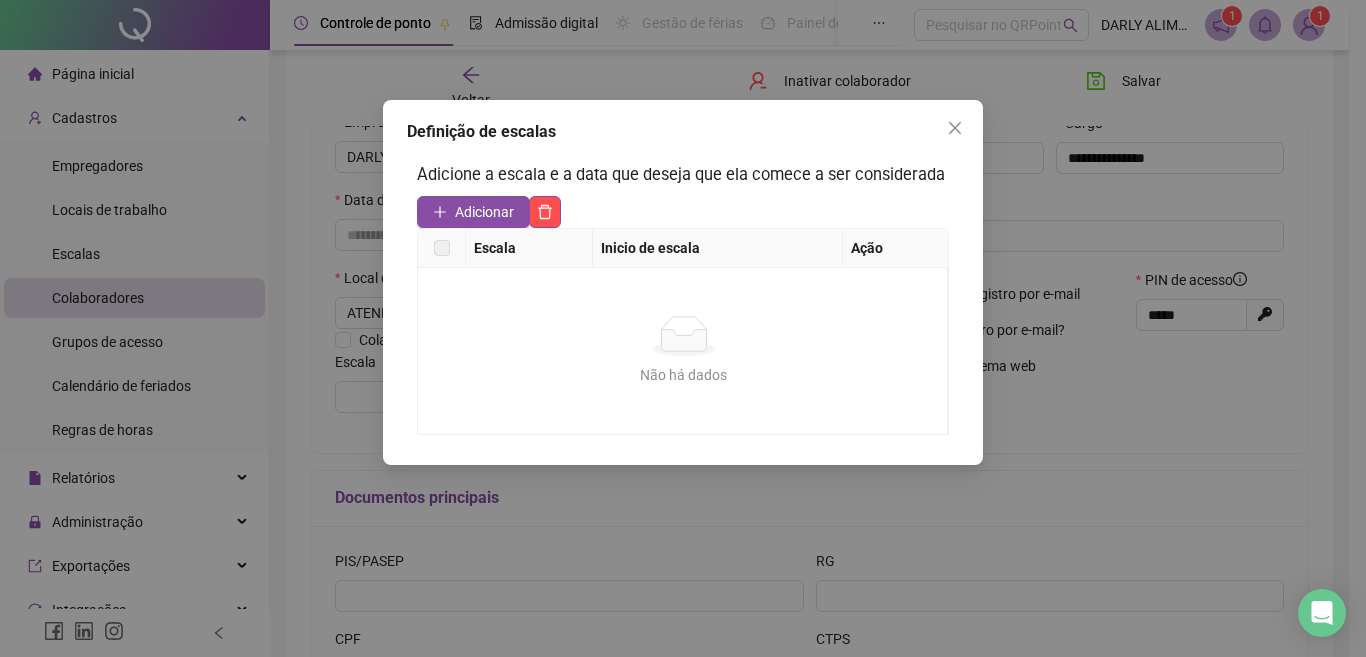 click at bounding box center [442, 248] 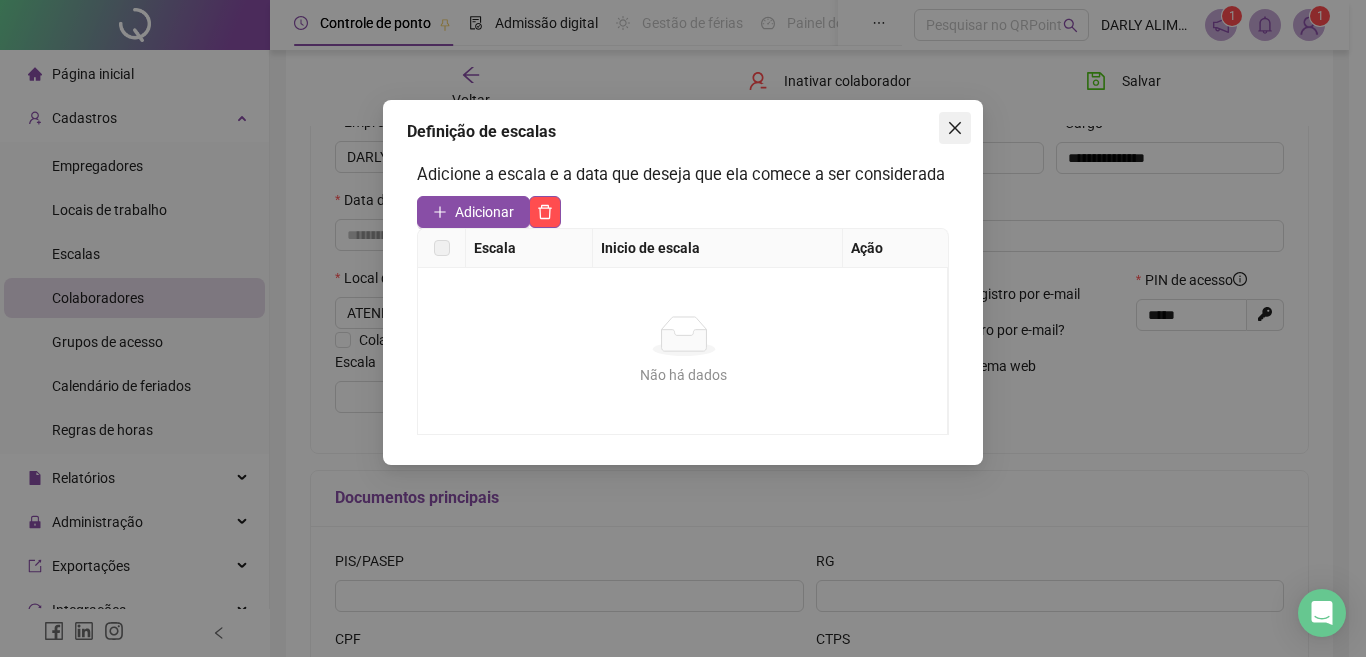 click 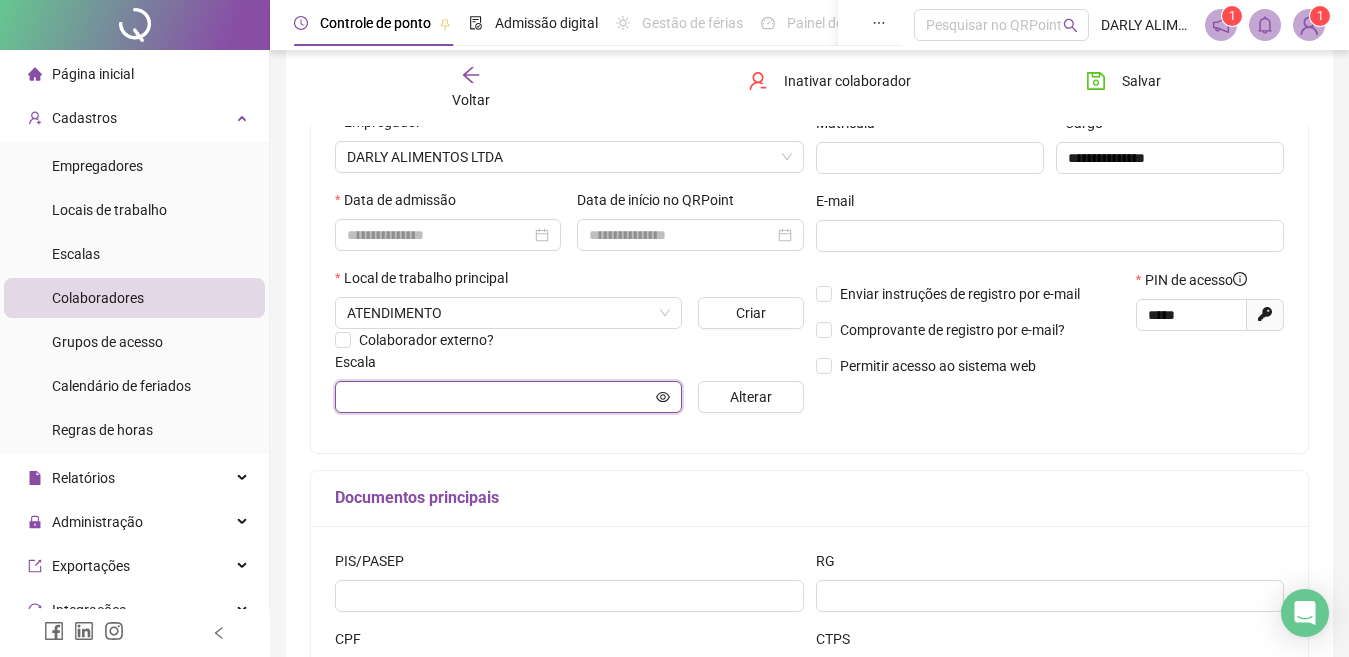 click at bounding box center [499, 397] 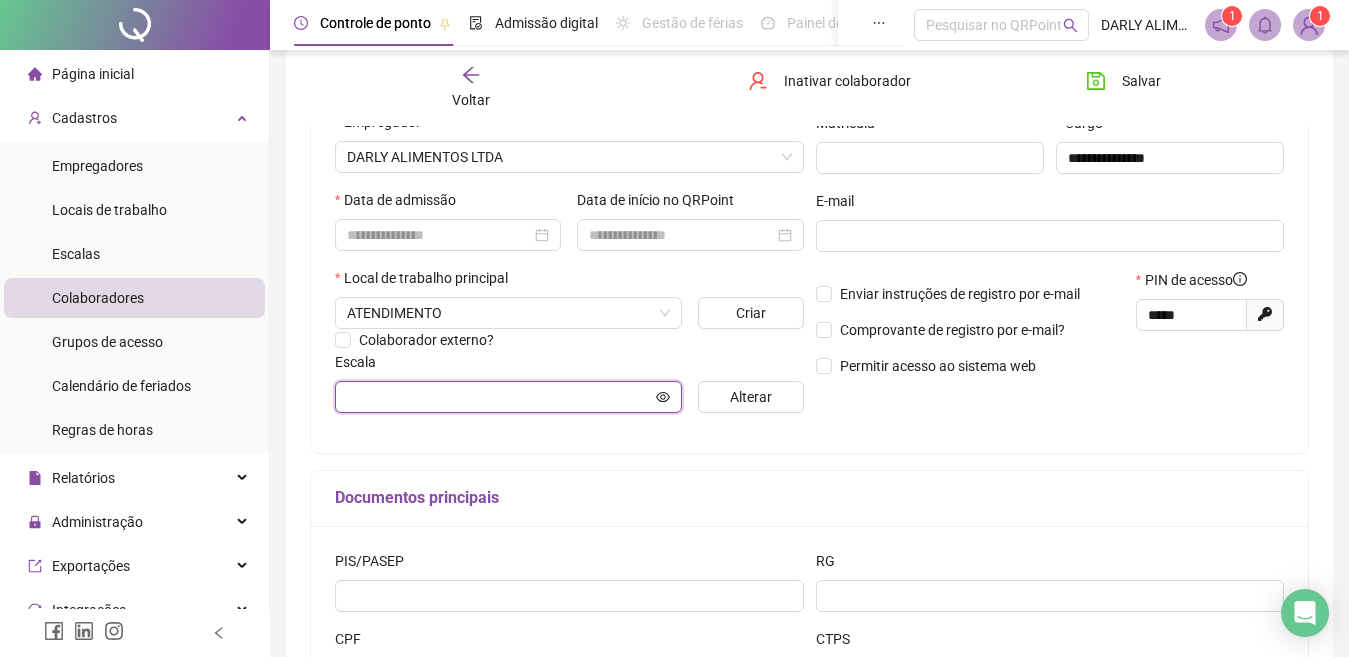 click at bounding box center [499, 397] 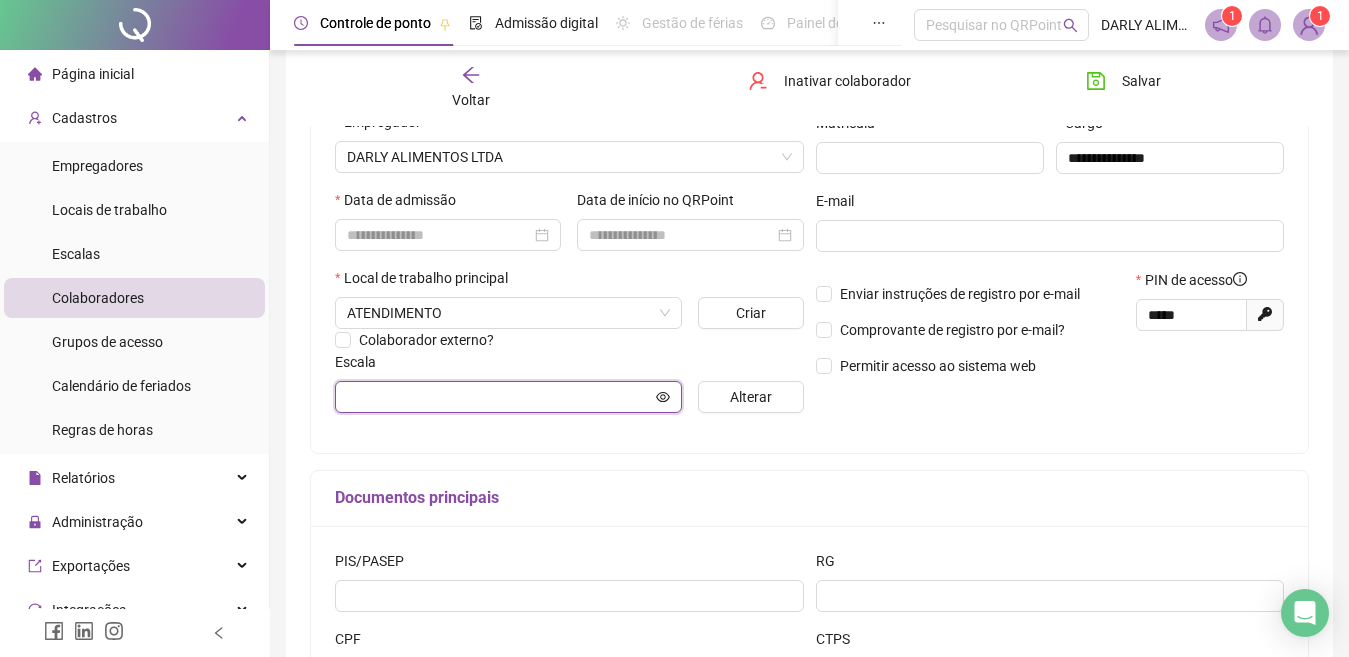 click 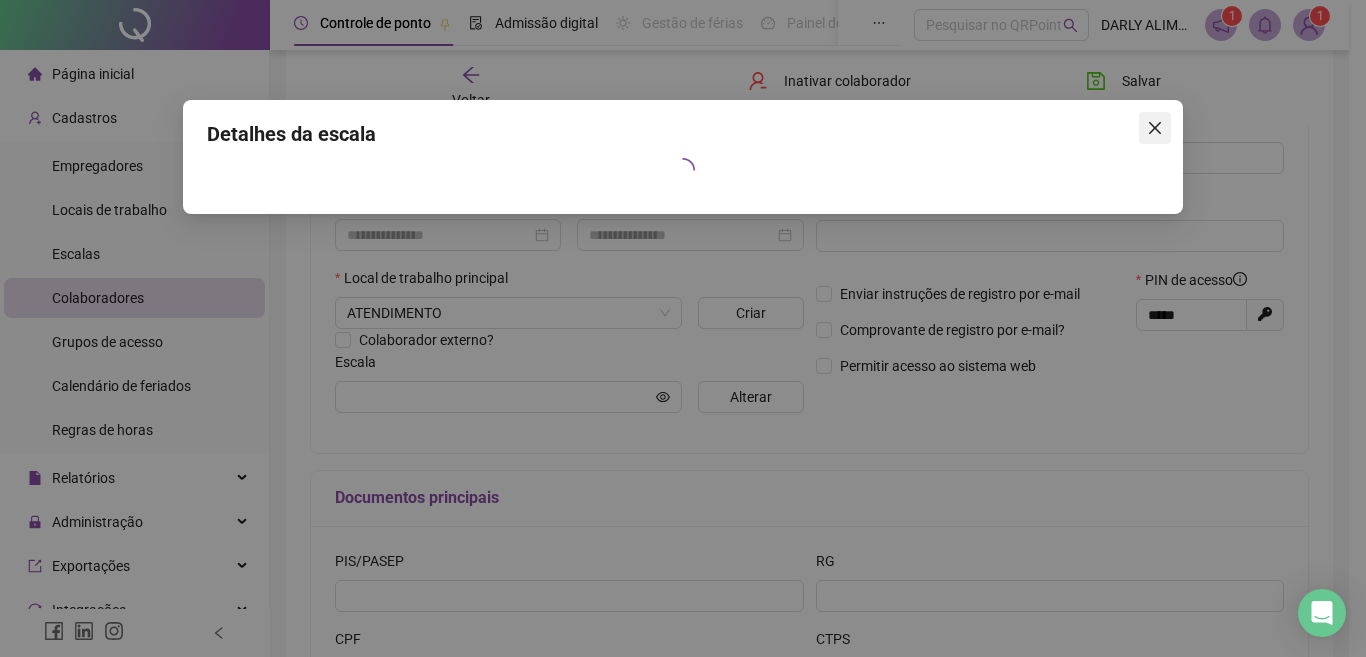 click 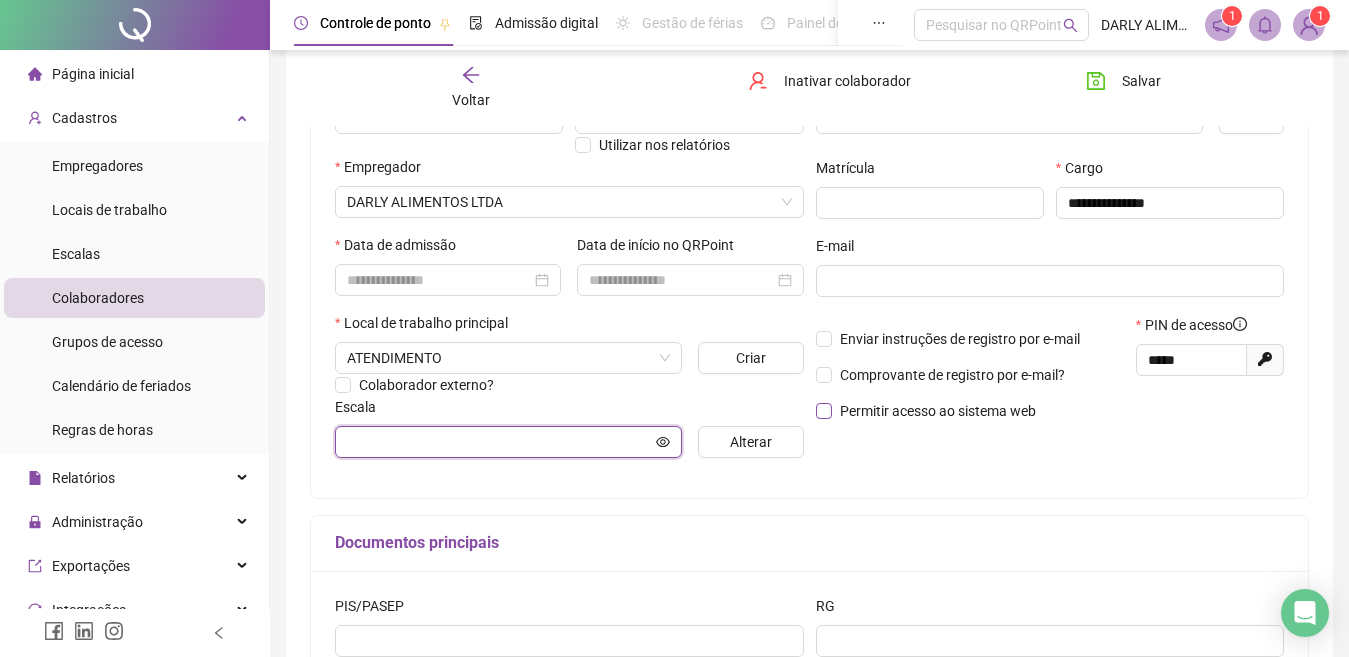 scroll, scrollTop: 284, scrollLeft: 0, axis: vertical 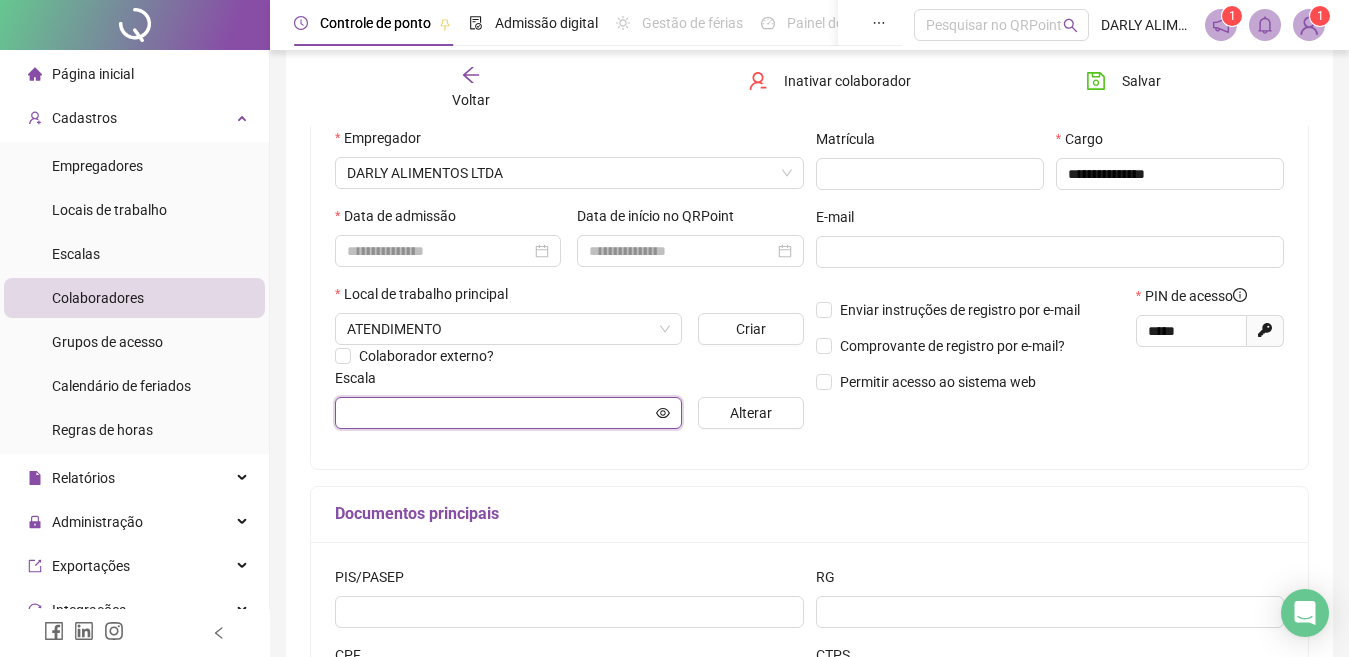 click at bounding box center [499, 413] 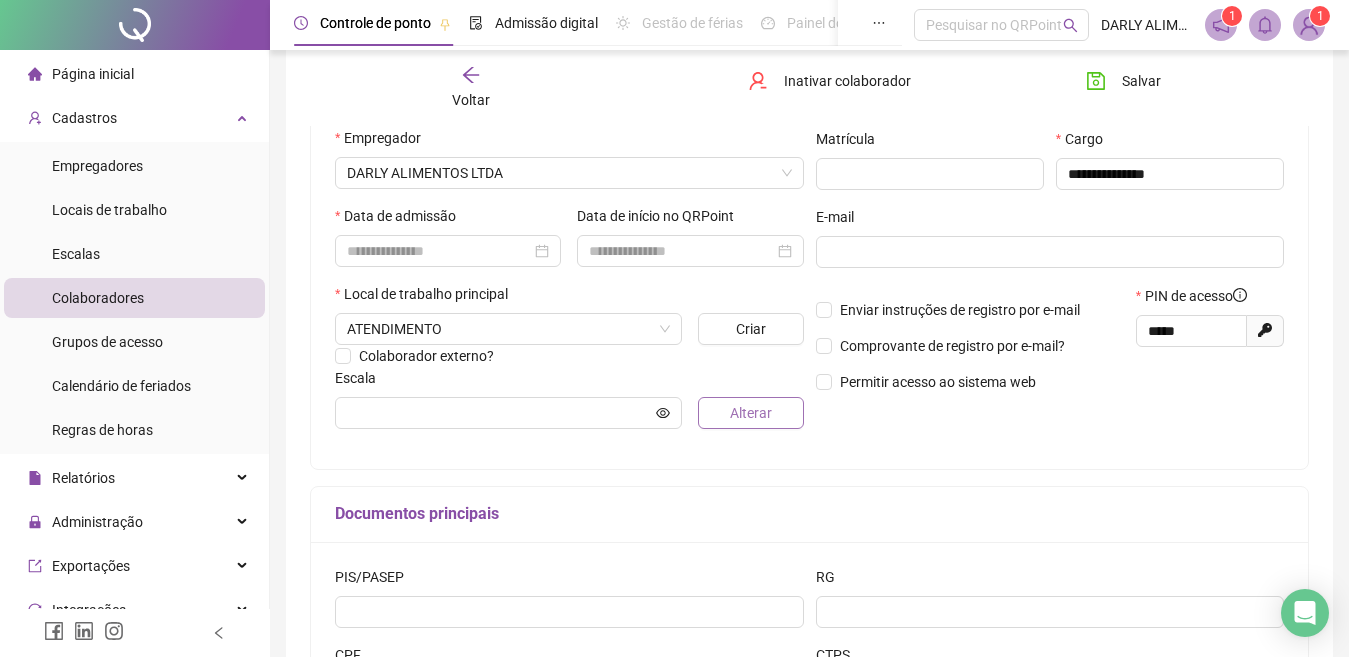 click on "Alterar" at bounding box center (750, 413) 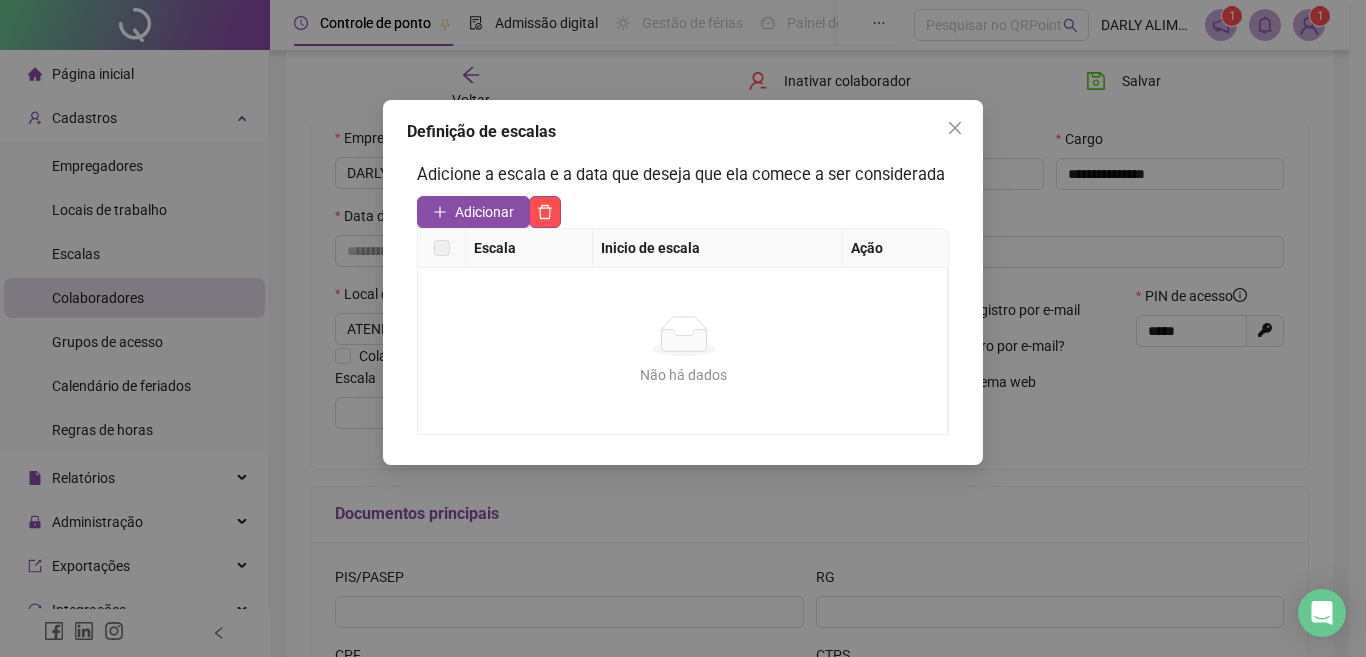 click at bounding box center [442, 248] 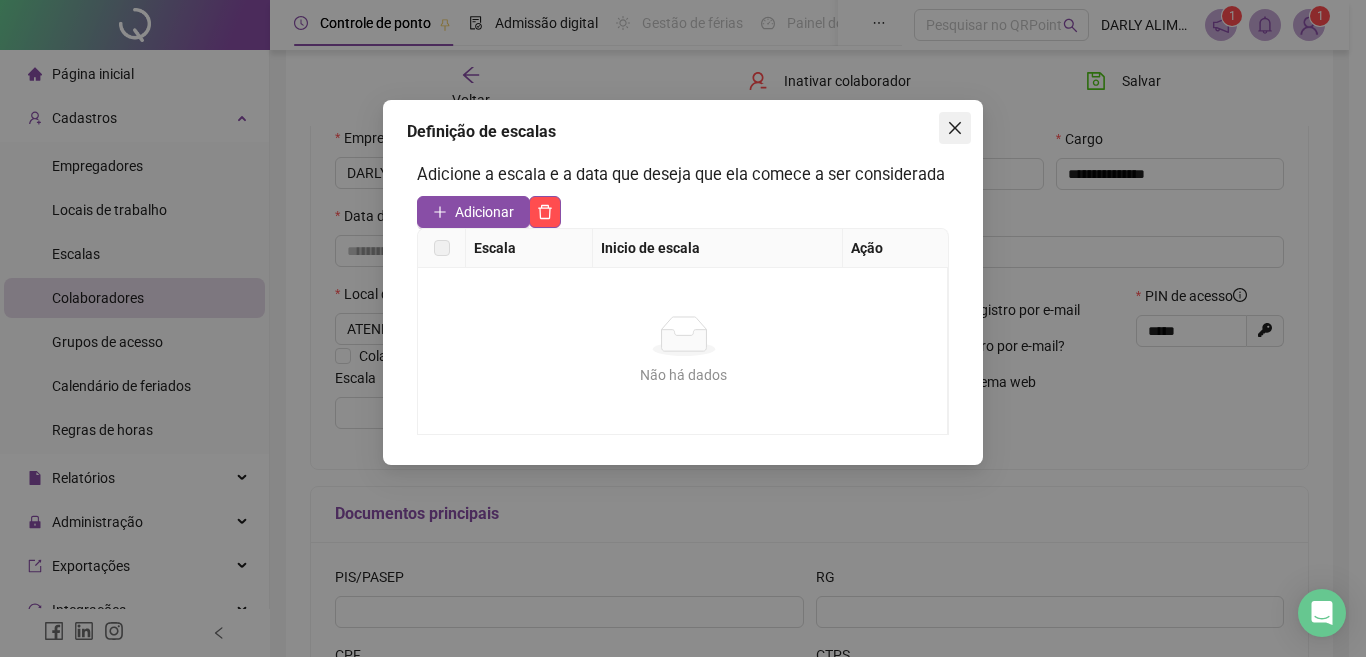 click at bounding box center (955, 128) 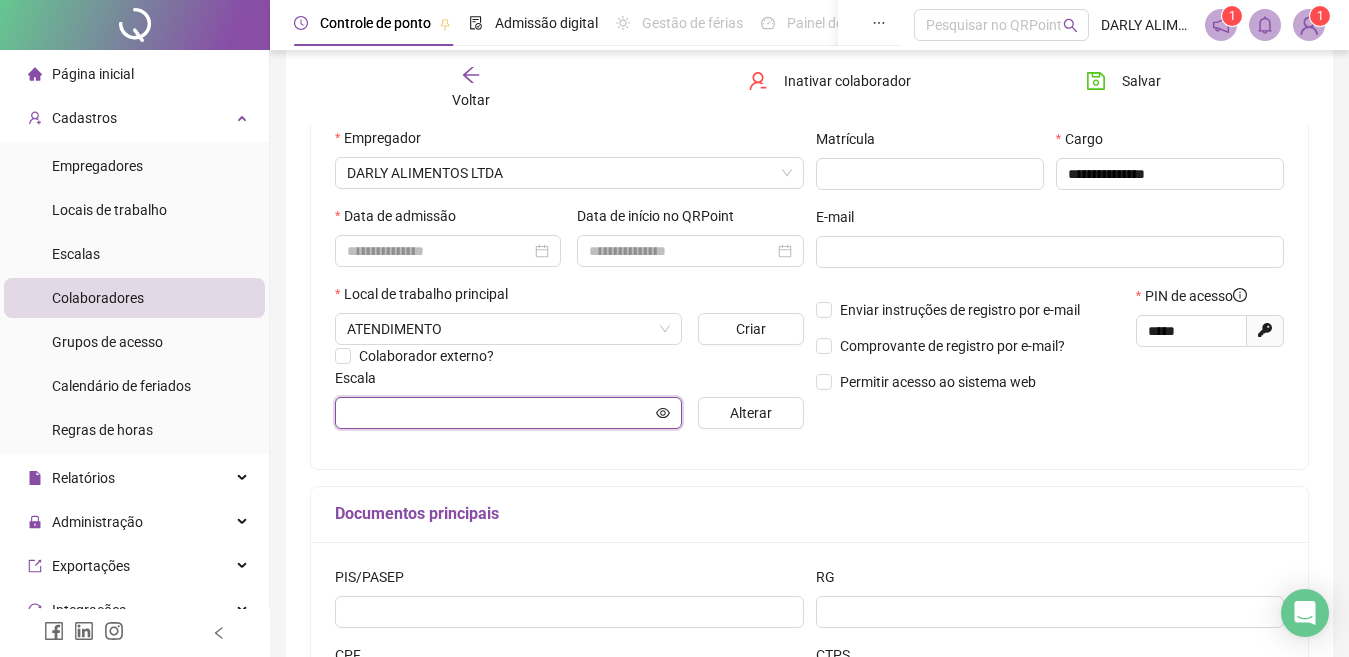 click at bounding box center [499, 413] 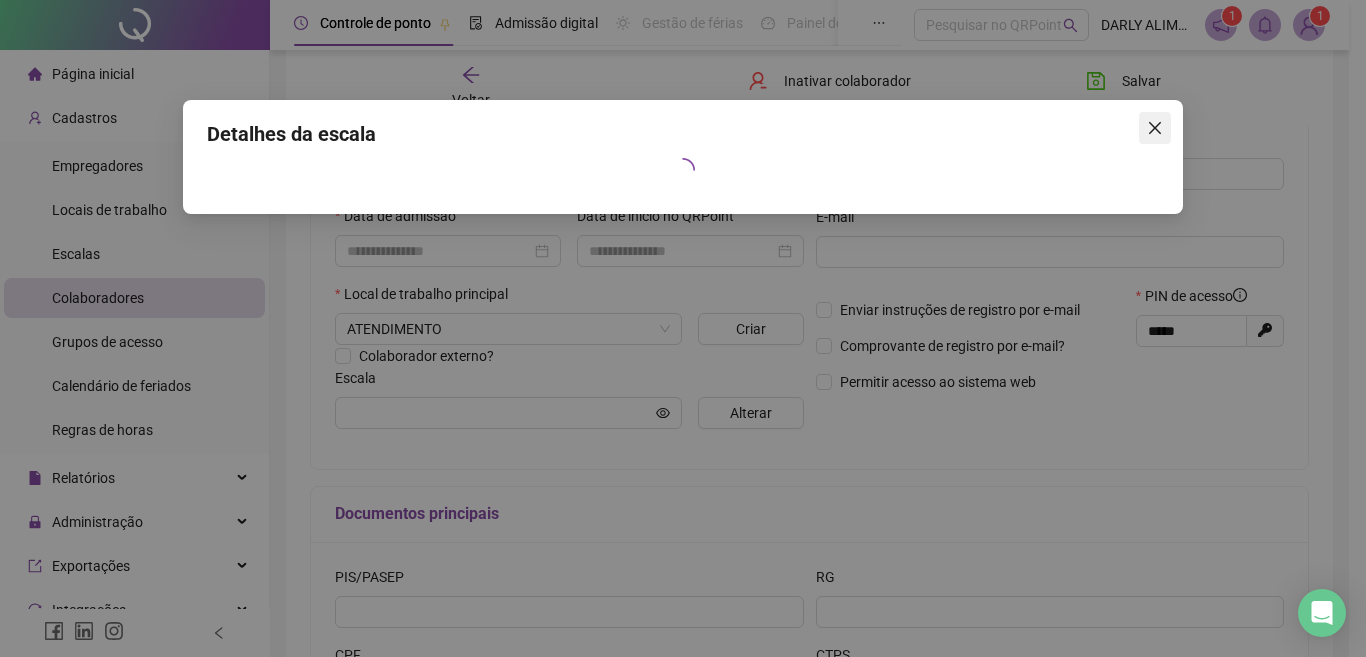 click 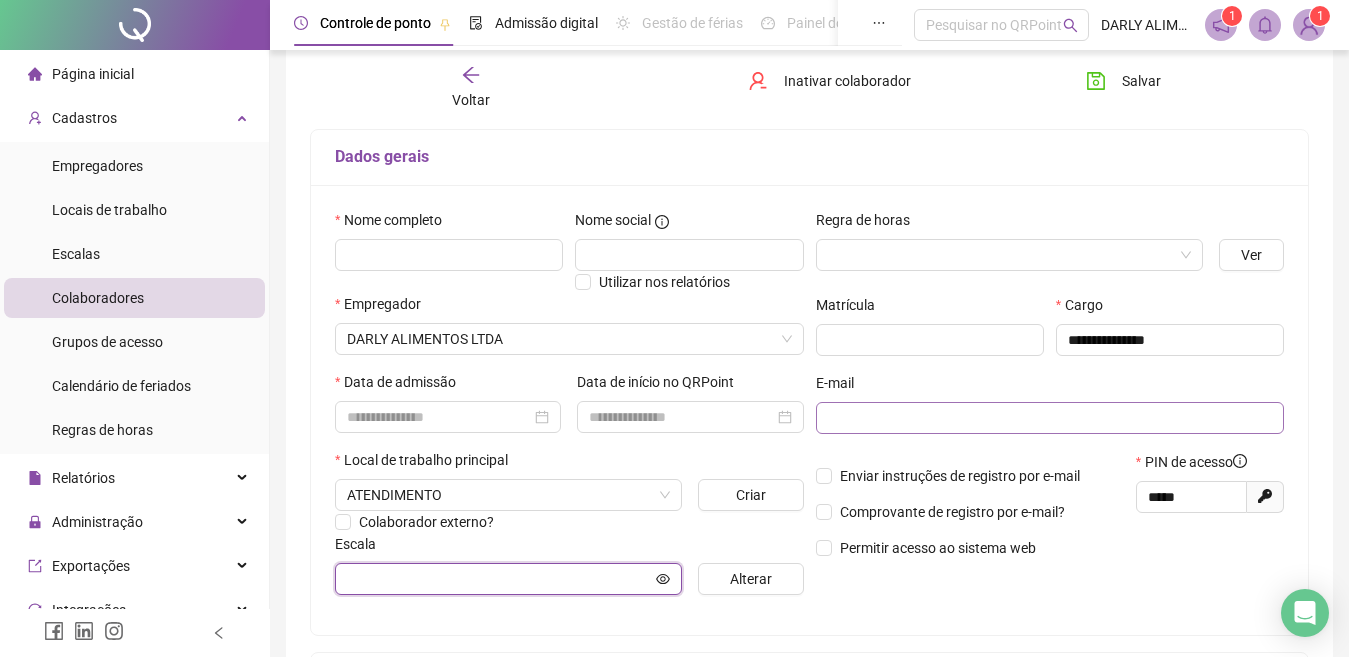 scroll, scrollTop: 84, scrollLeft: 0, axis: vertical 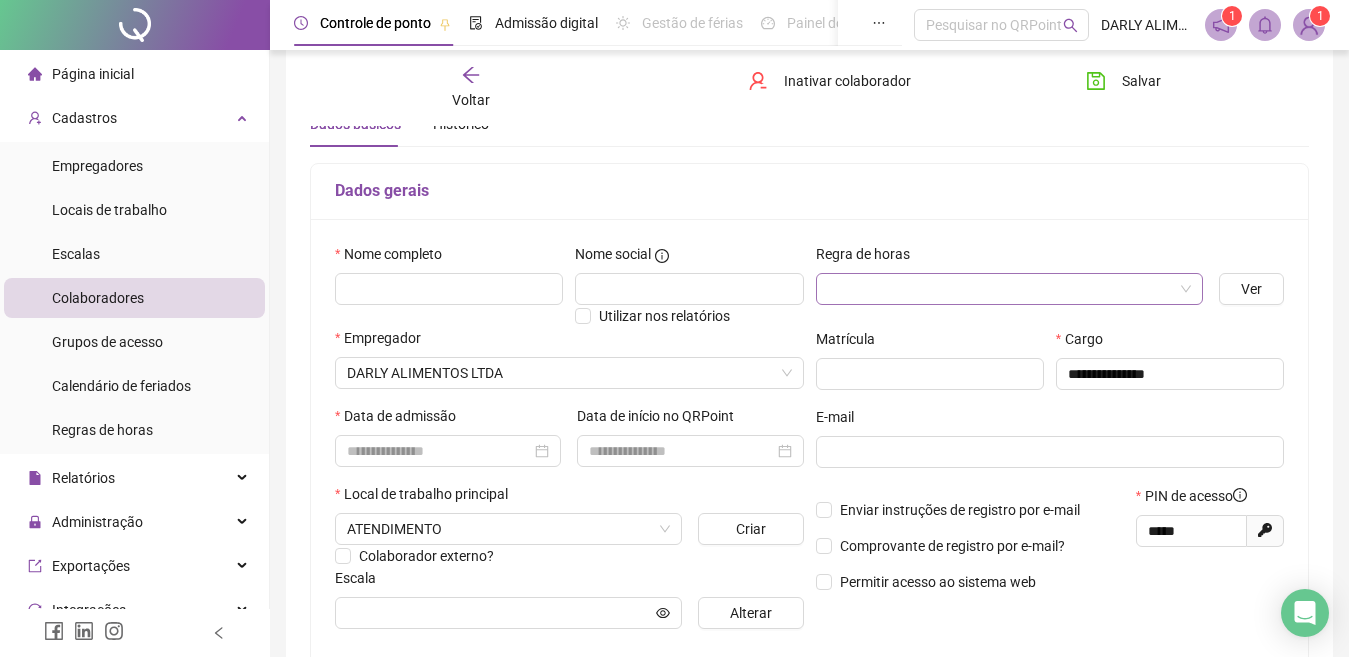 click at bounding box center [1001, 289] 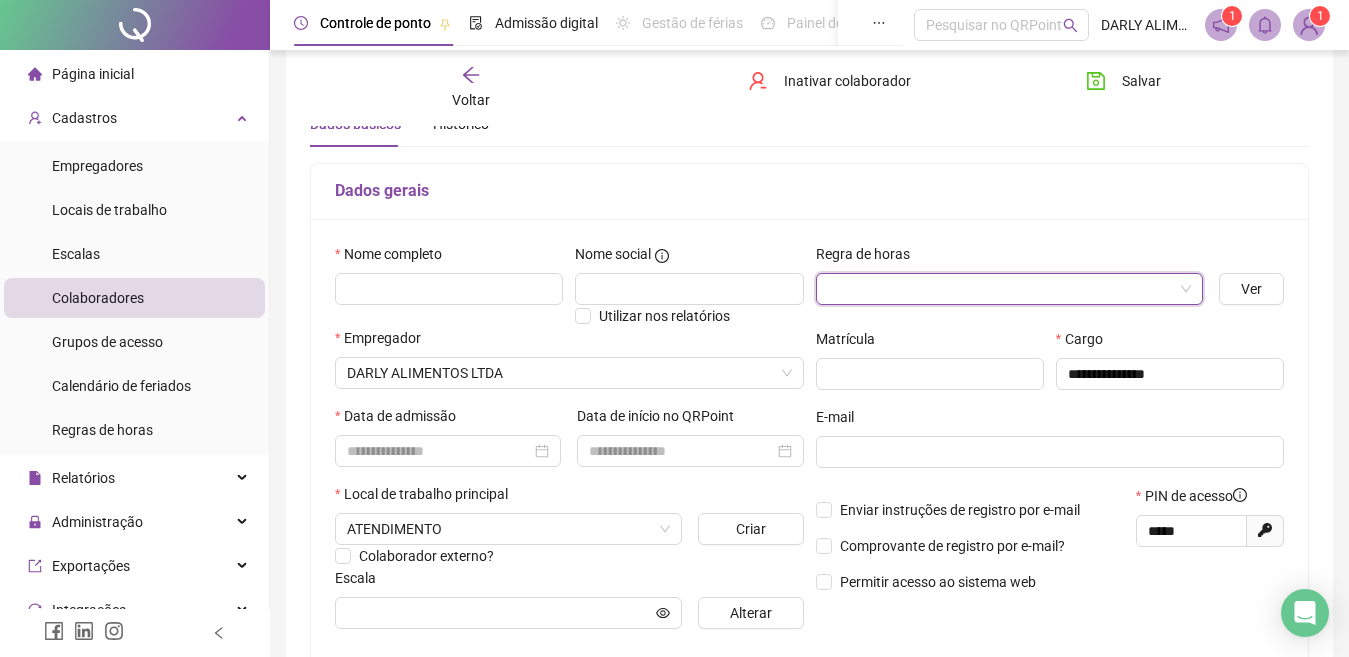 click at bounding box center (1010, 289) 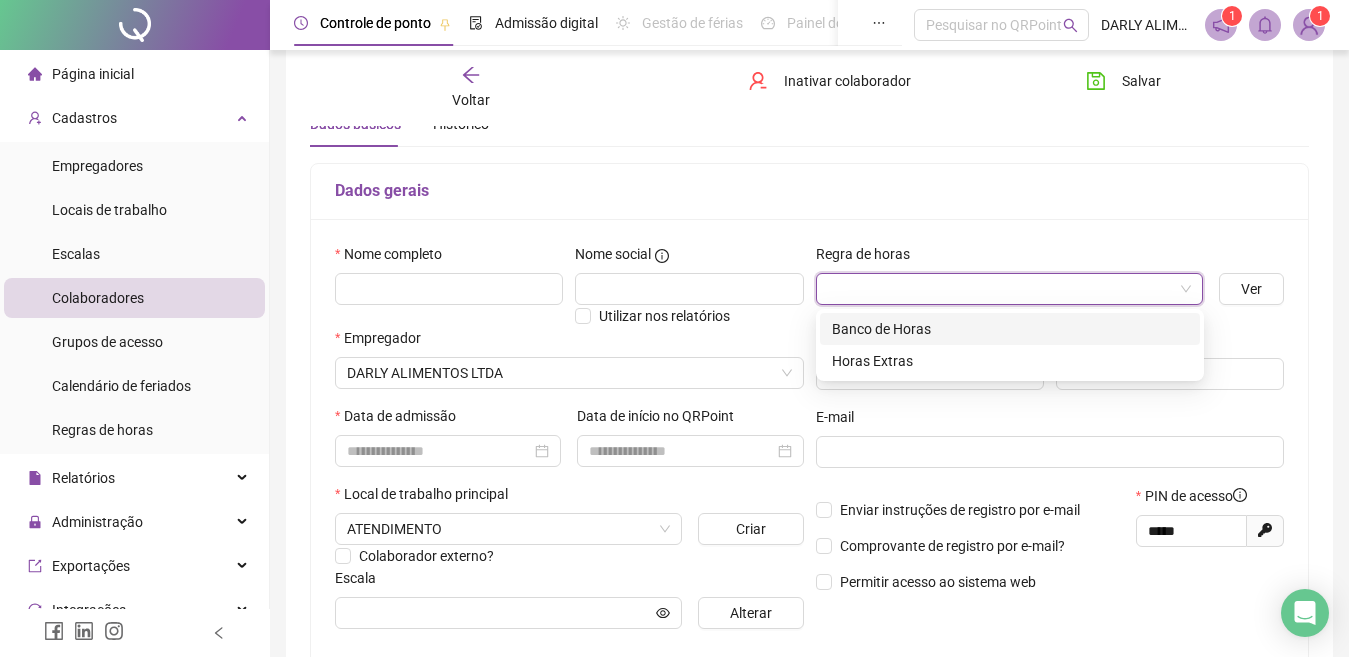 click at bounding box center [1001, 289] 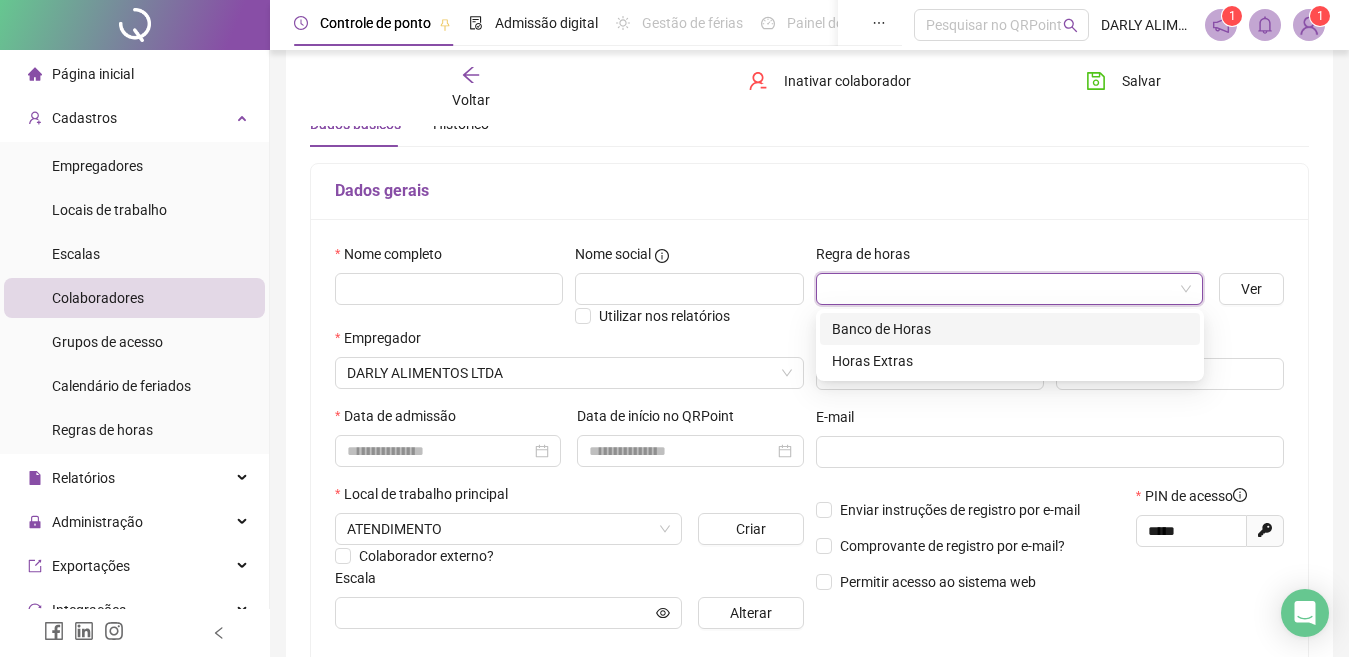 click on "Banco de Horas" at bounding box center (1010, 329) 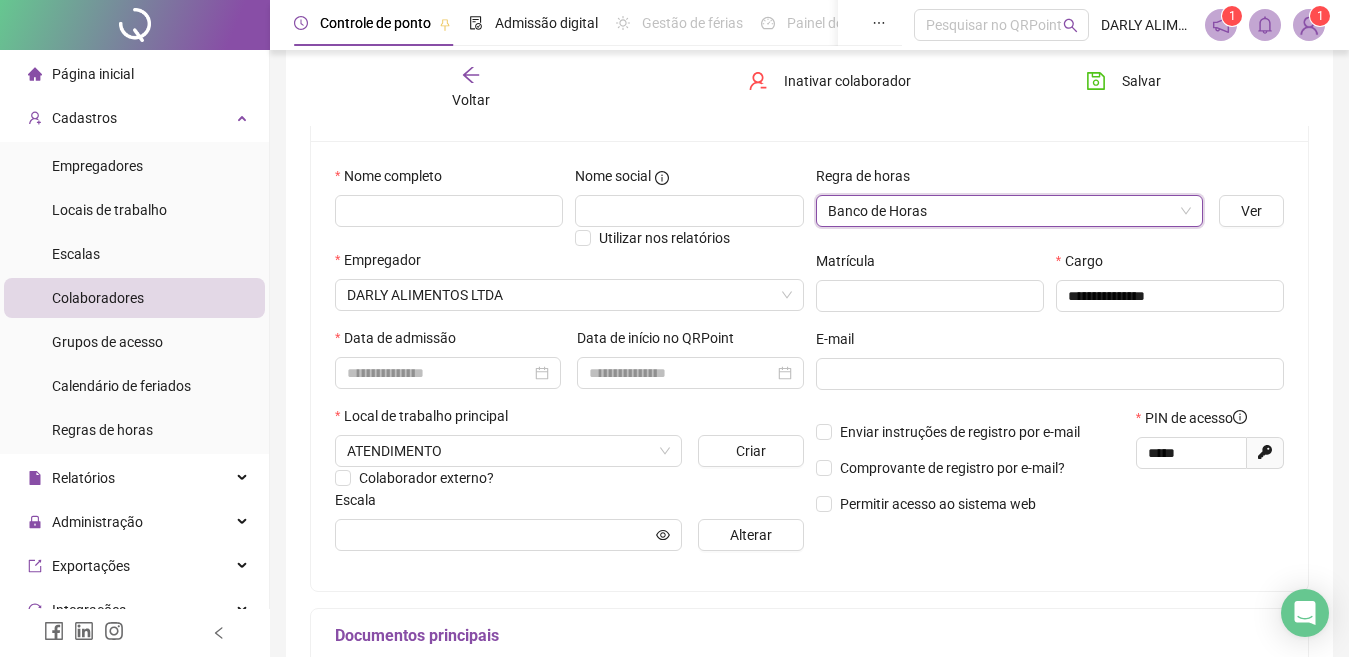 scroll, scrollTop: 184, scrollLeft: 0, axis: vertical 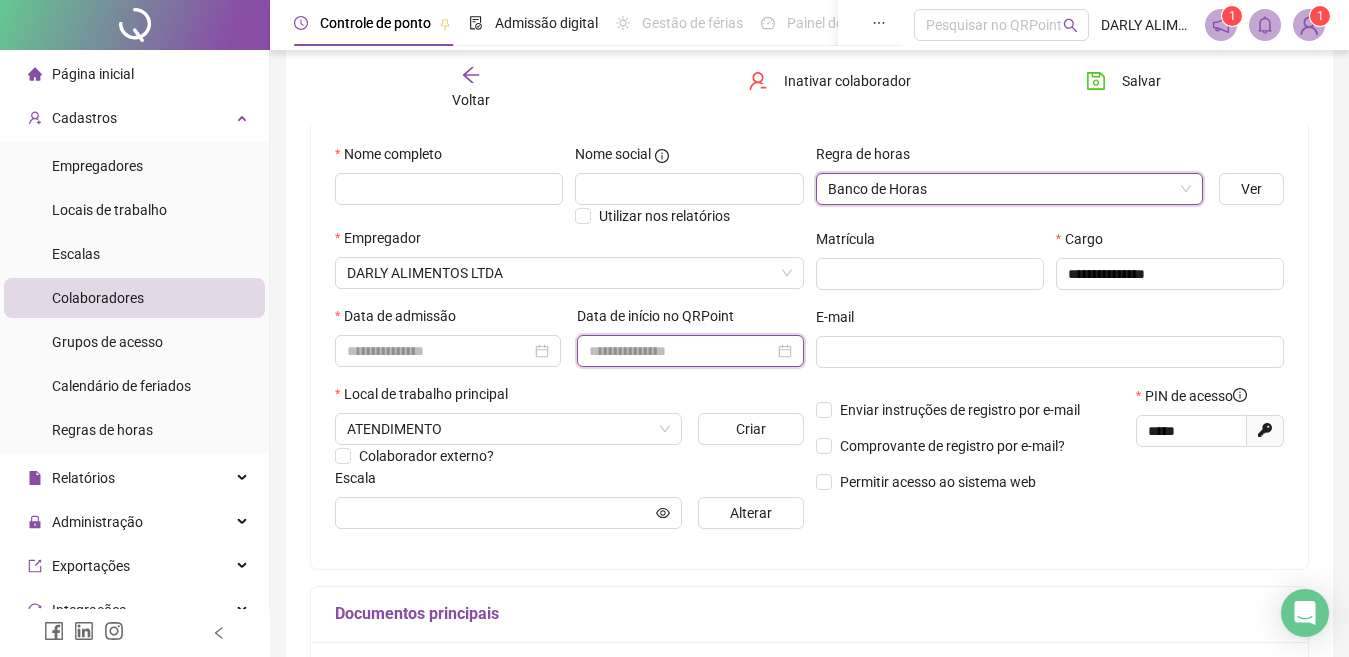 click at bounding box center (681, 351) 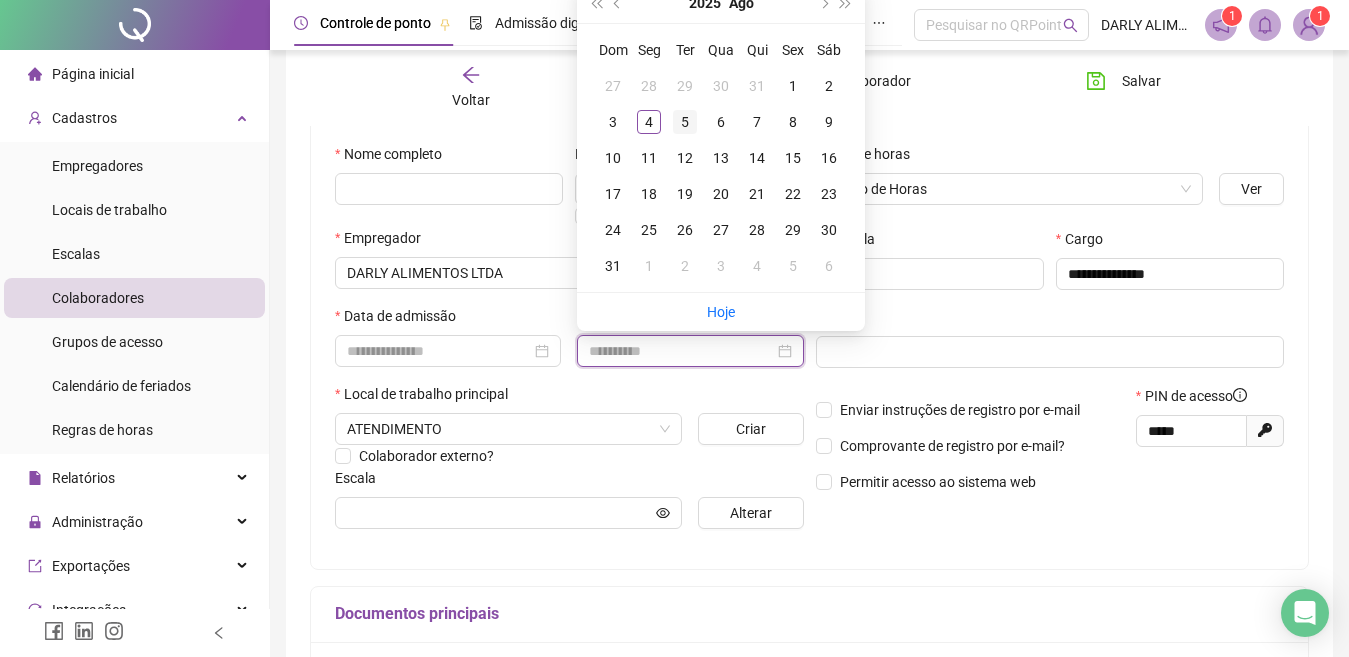 type on "**********" 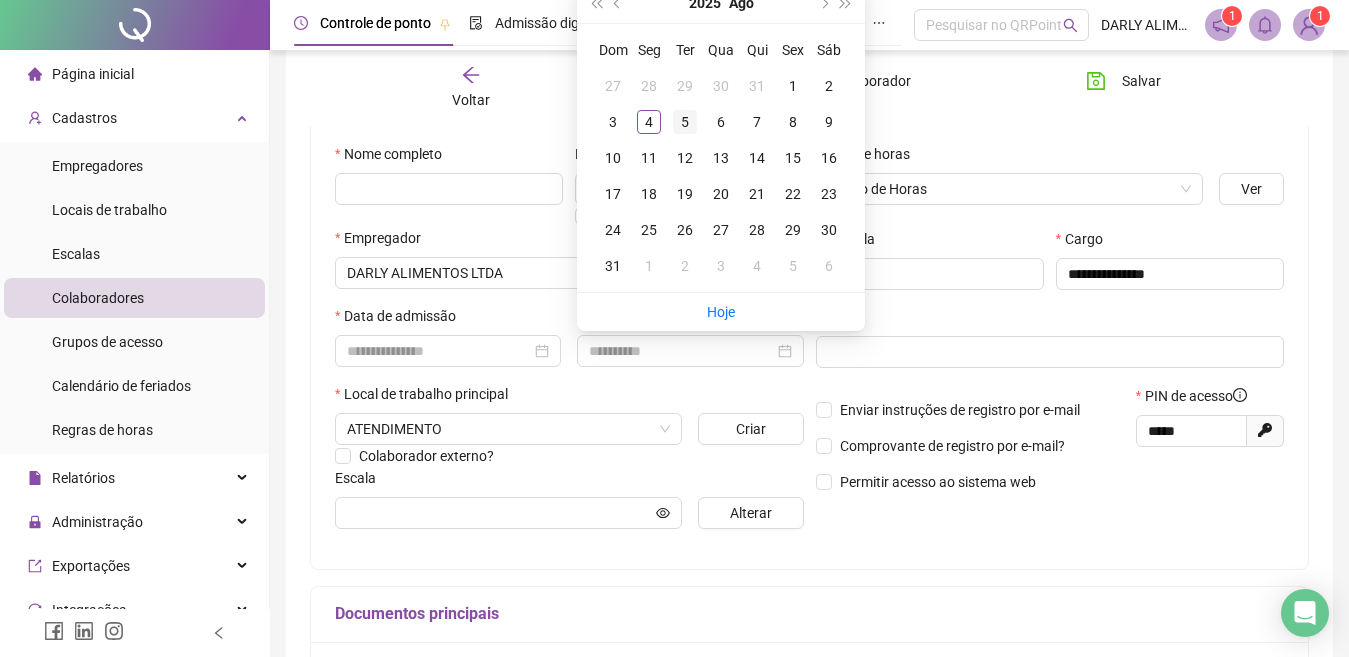 click on "5" at bounding box center (685, 122) 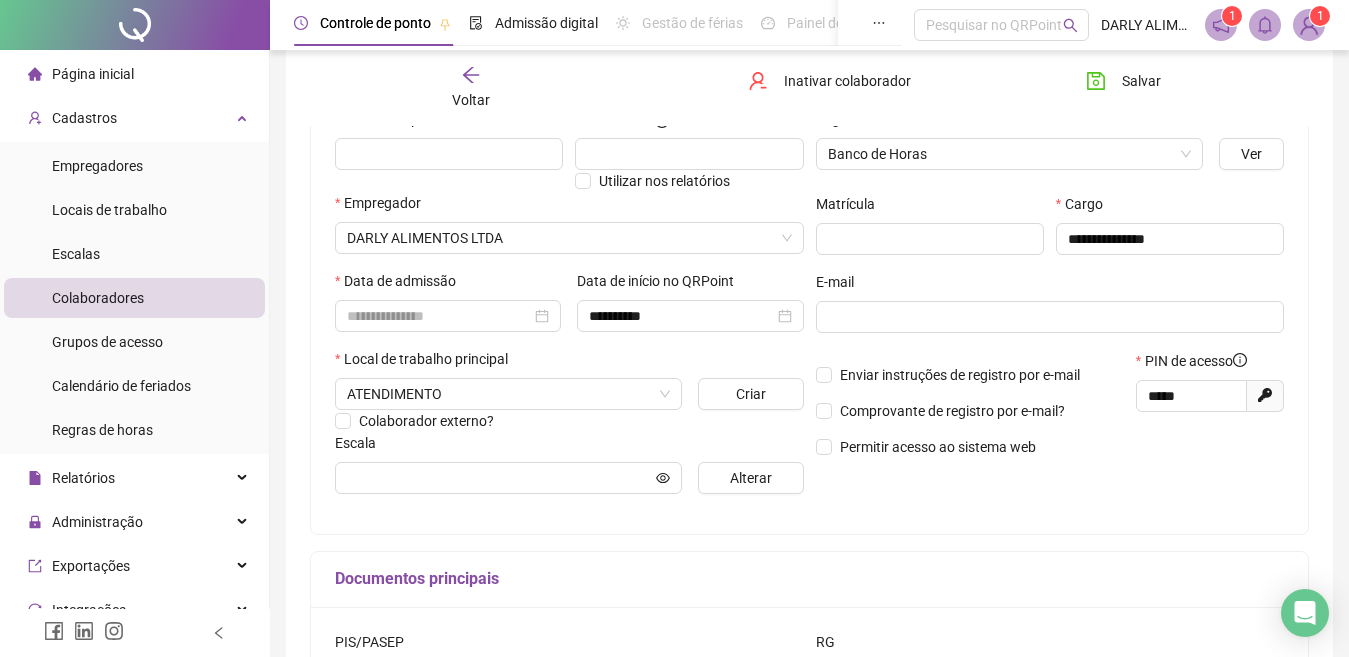 scroll, scrollTop: 184, scrollLeft: 0, axis: vertical 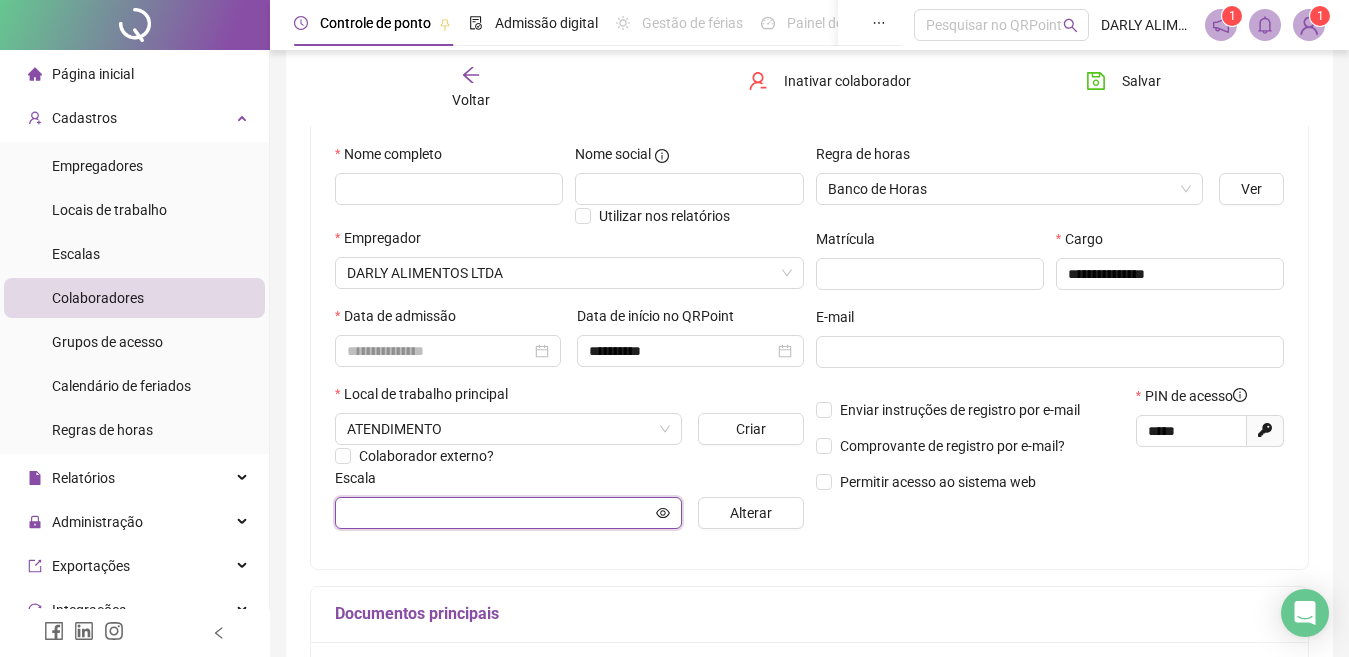 click at bounding box center (499, 513) 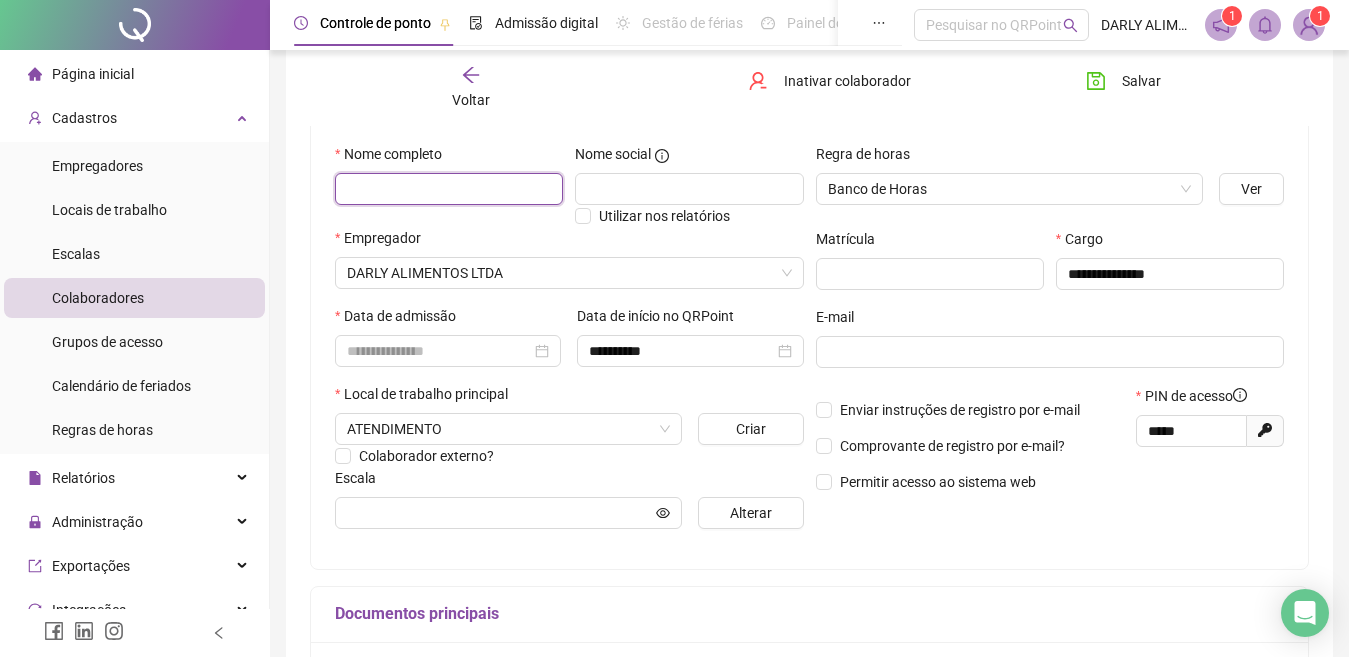 click at bounding box center [449, 189] 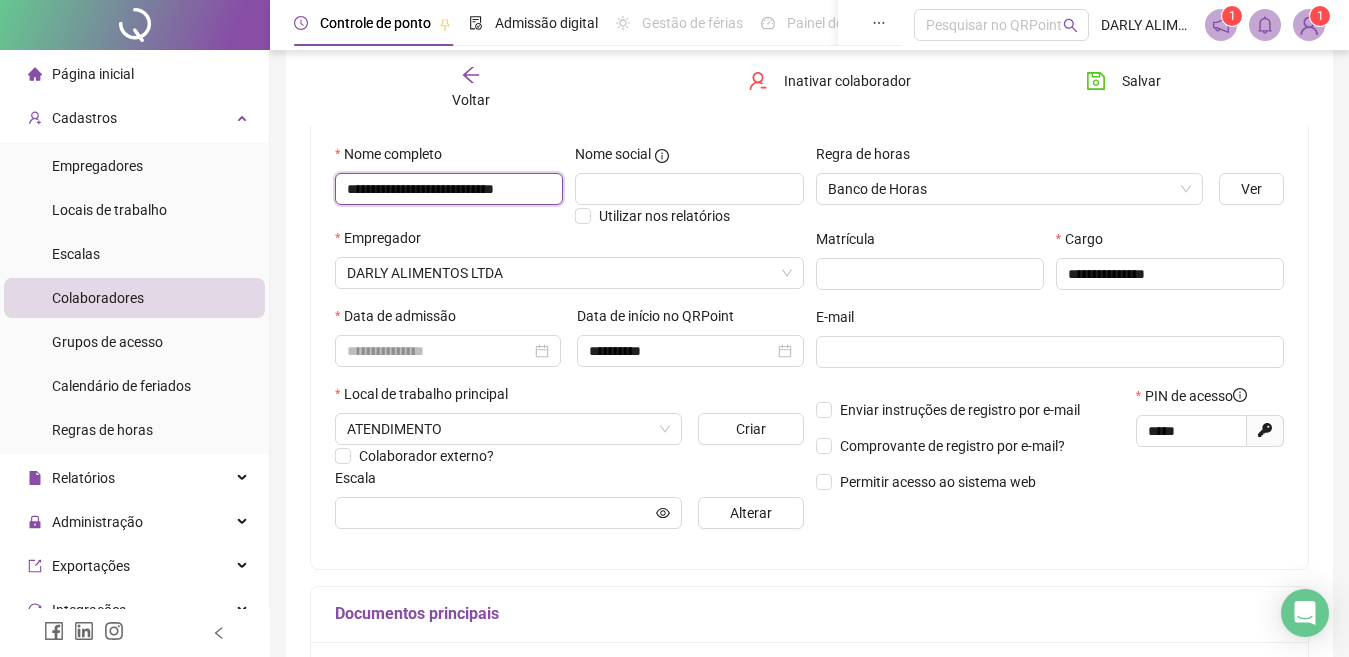 scroll, scrollTop: 0, scrollLeft: 30, axis: horizontal 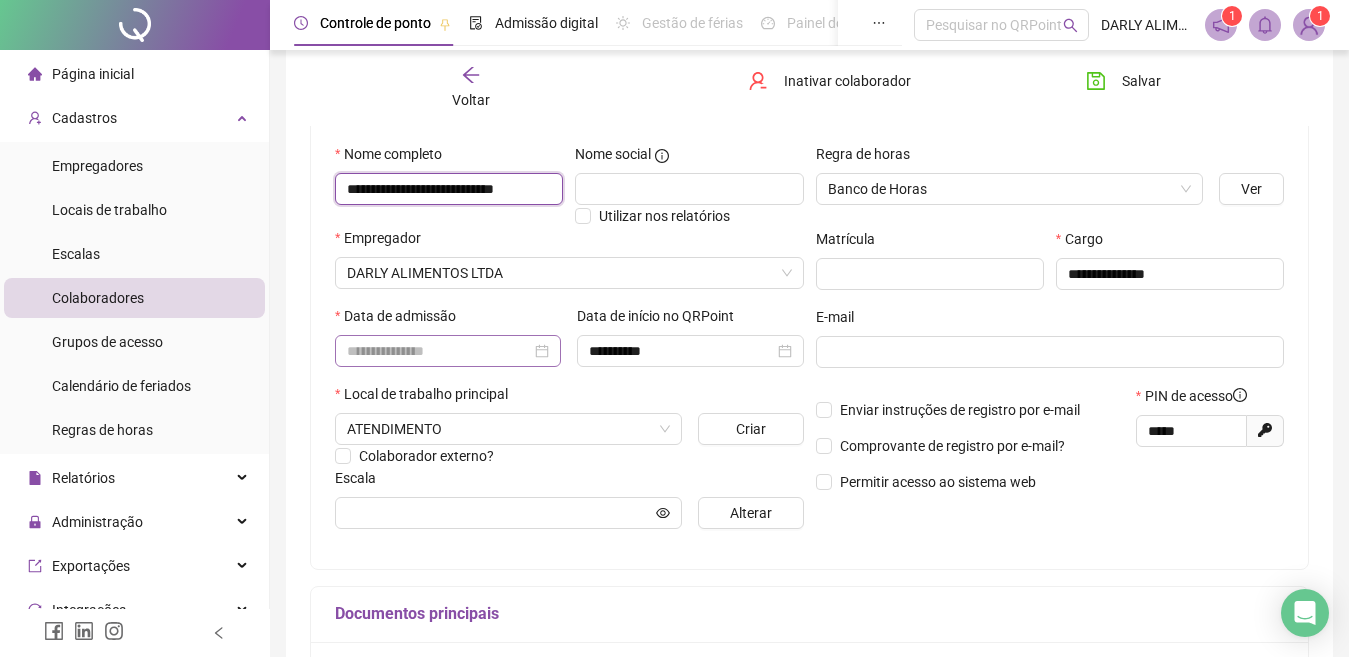 type on "**********" 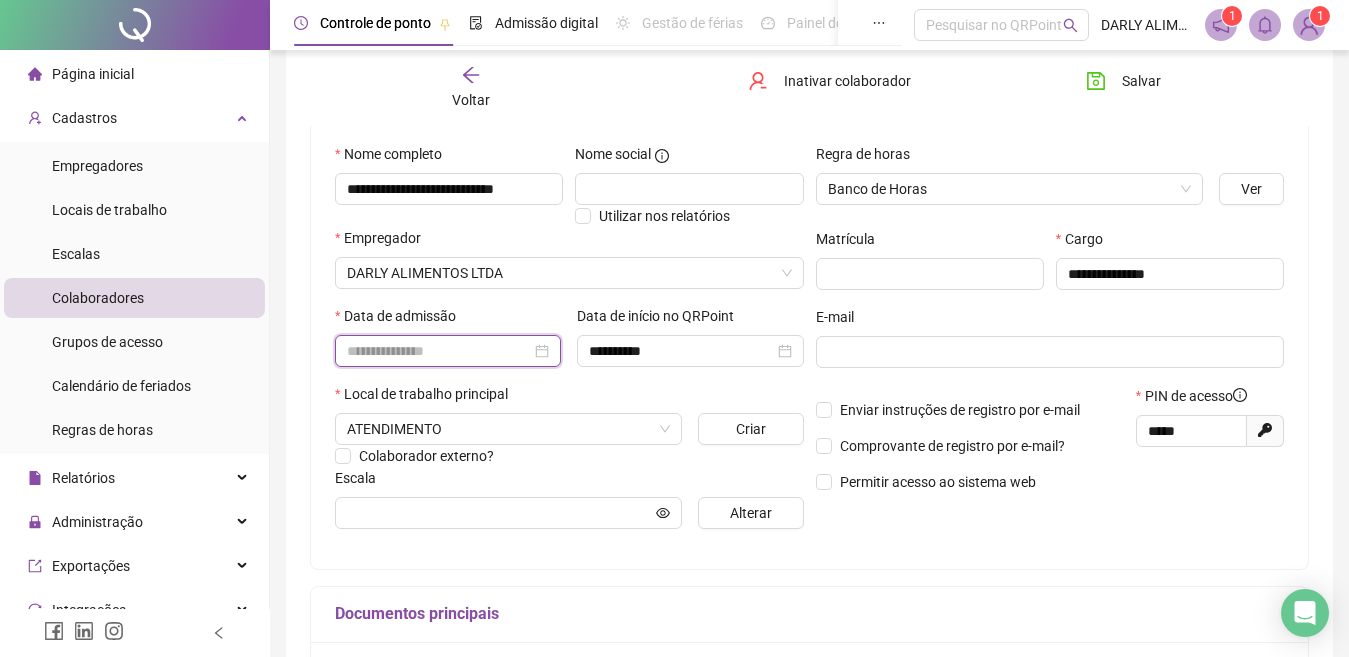 click at bounding box center (439, 351) 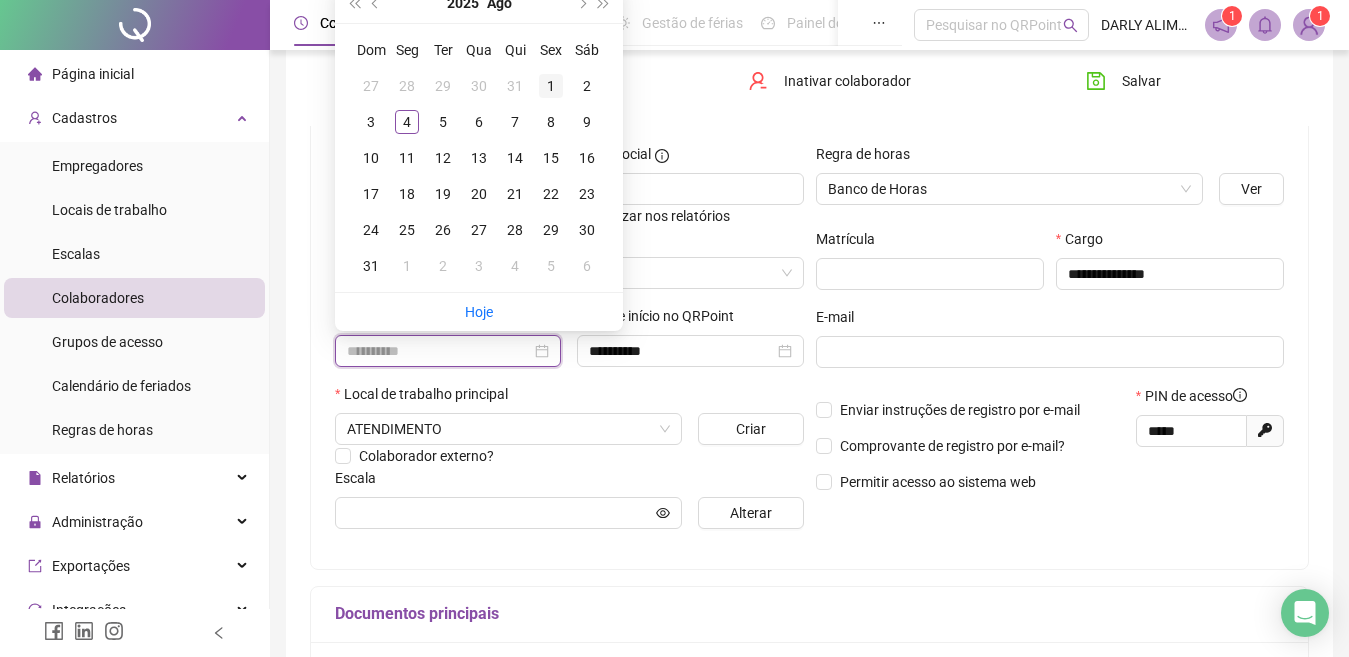 type on "**********" 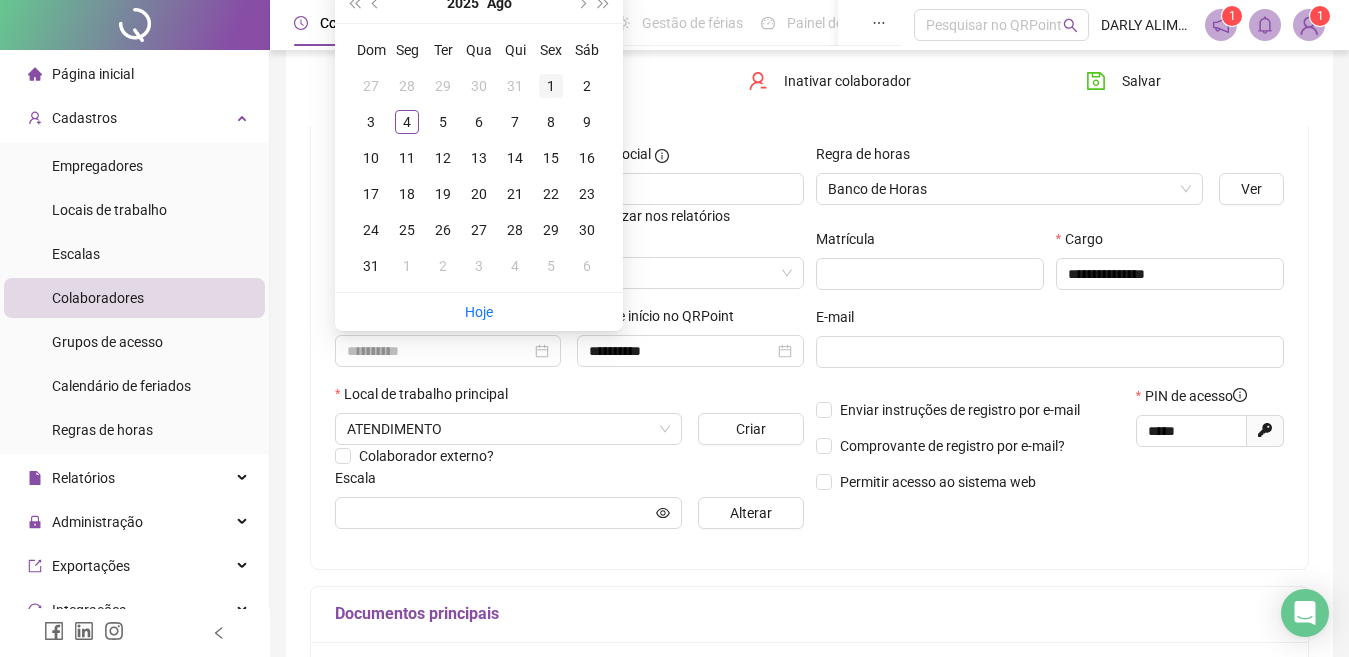 click on "1" at bounding box center [551, 86] 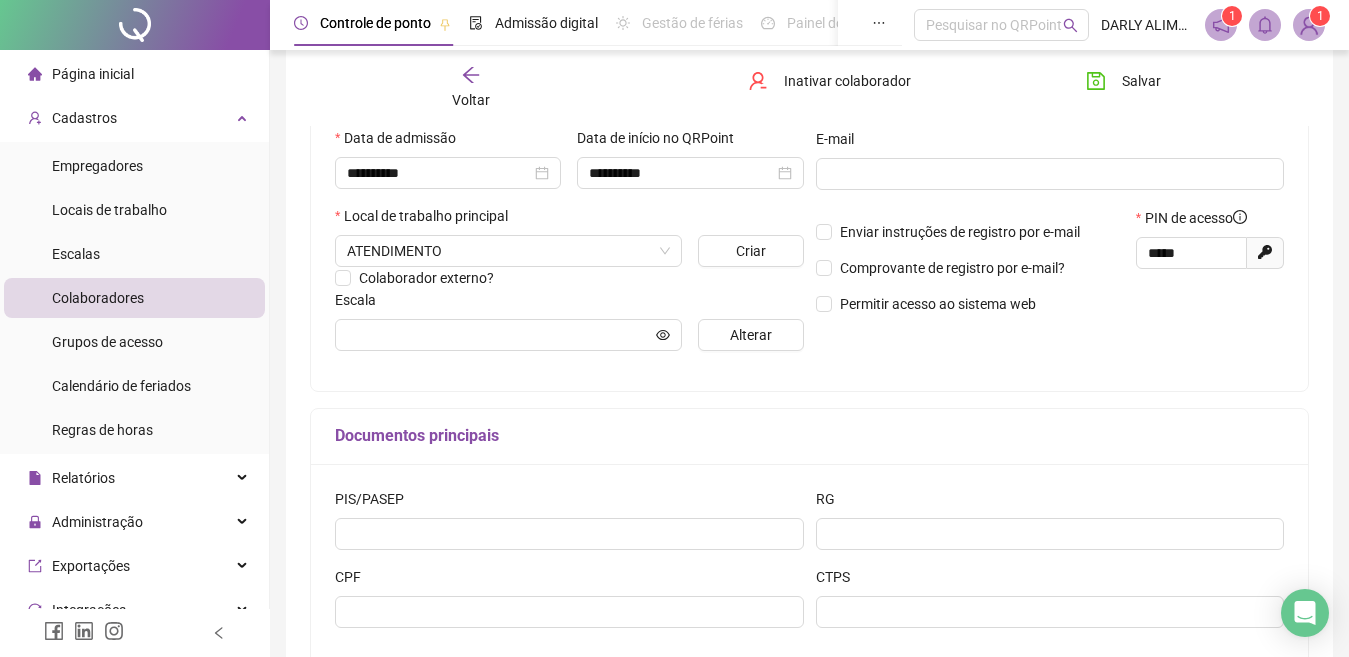 scroll, scrollTop: 384, scrollLeft: 0, axis: vertical 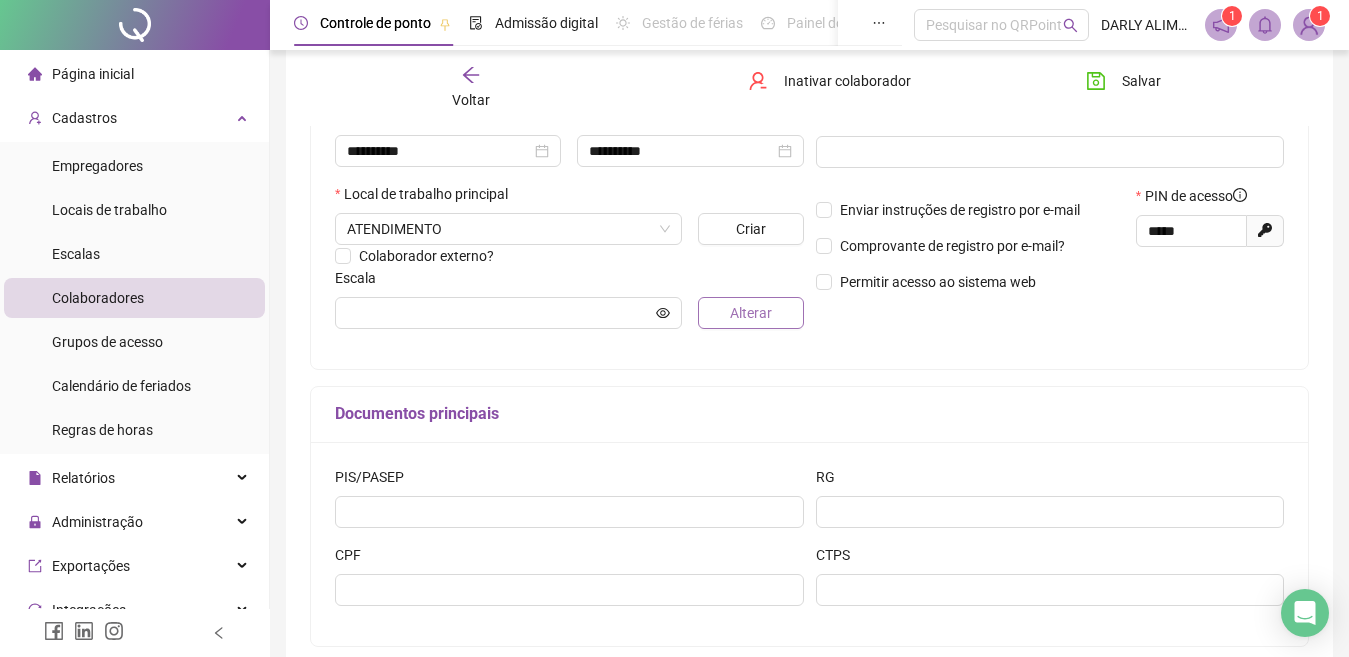 click on "Alterar" at bounding box center [750, 313] 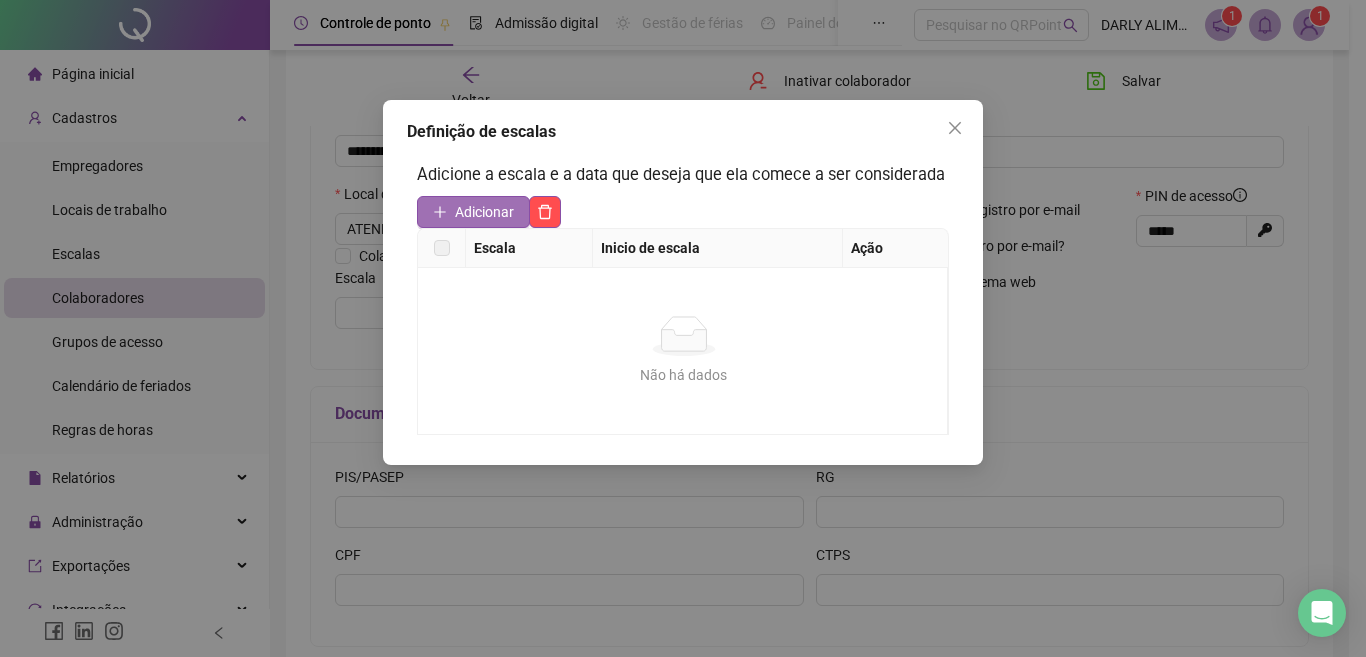click on "Adicionar" at bounding box center (484, 212) 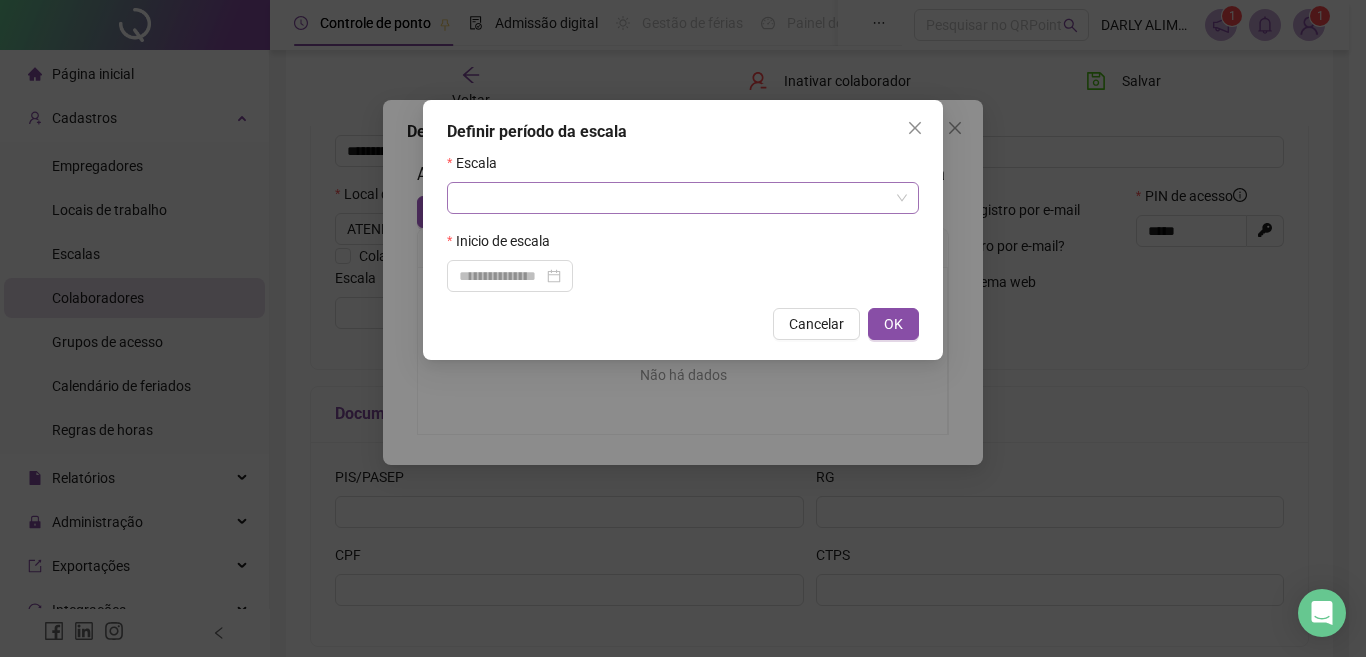 click at bounding box center [674, 198] 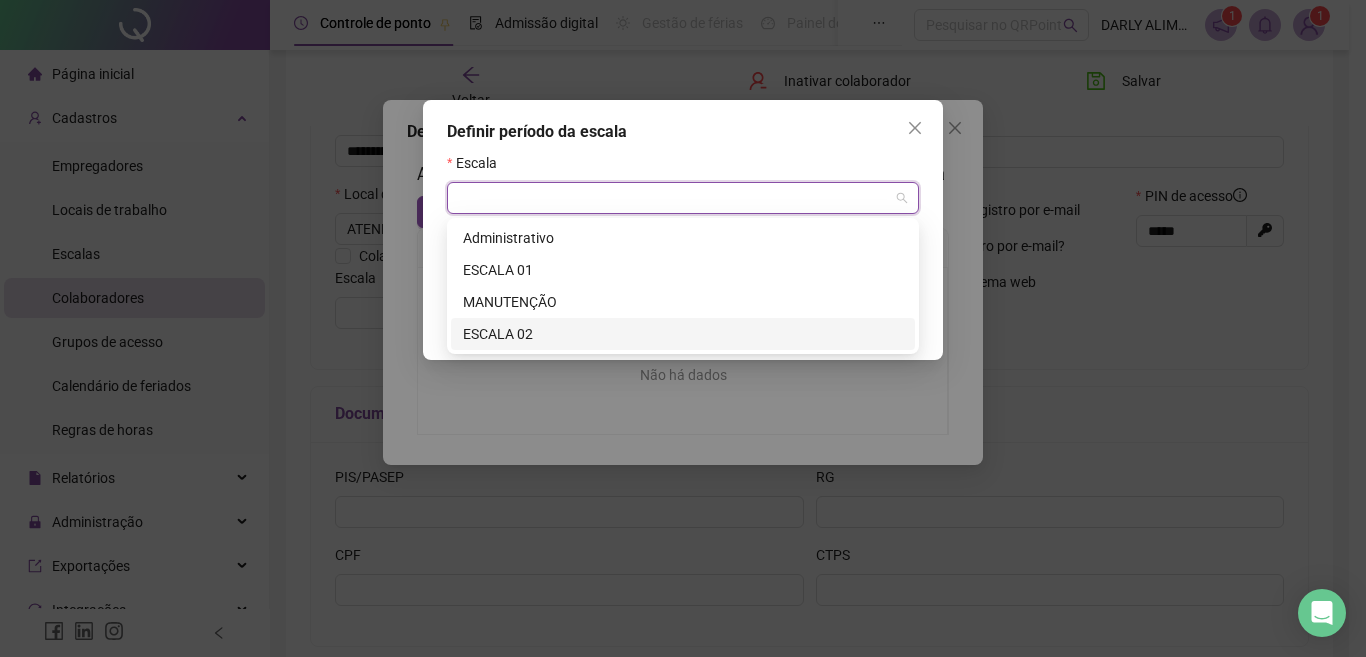 click on "ESCALA 02" at bounding box center [683, 334] 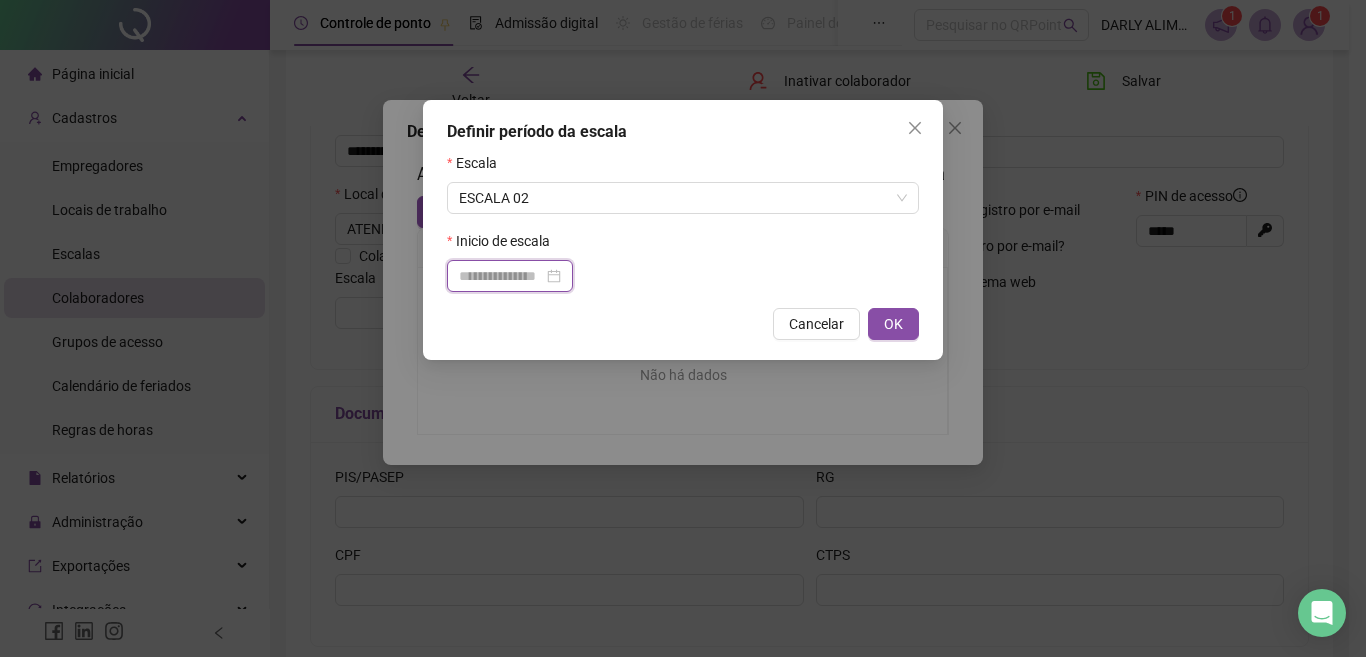 click at bounding box center [501, 276] 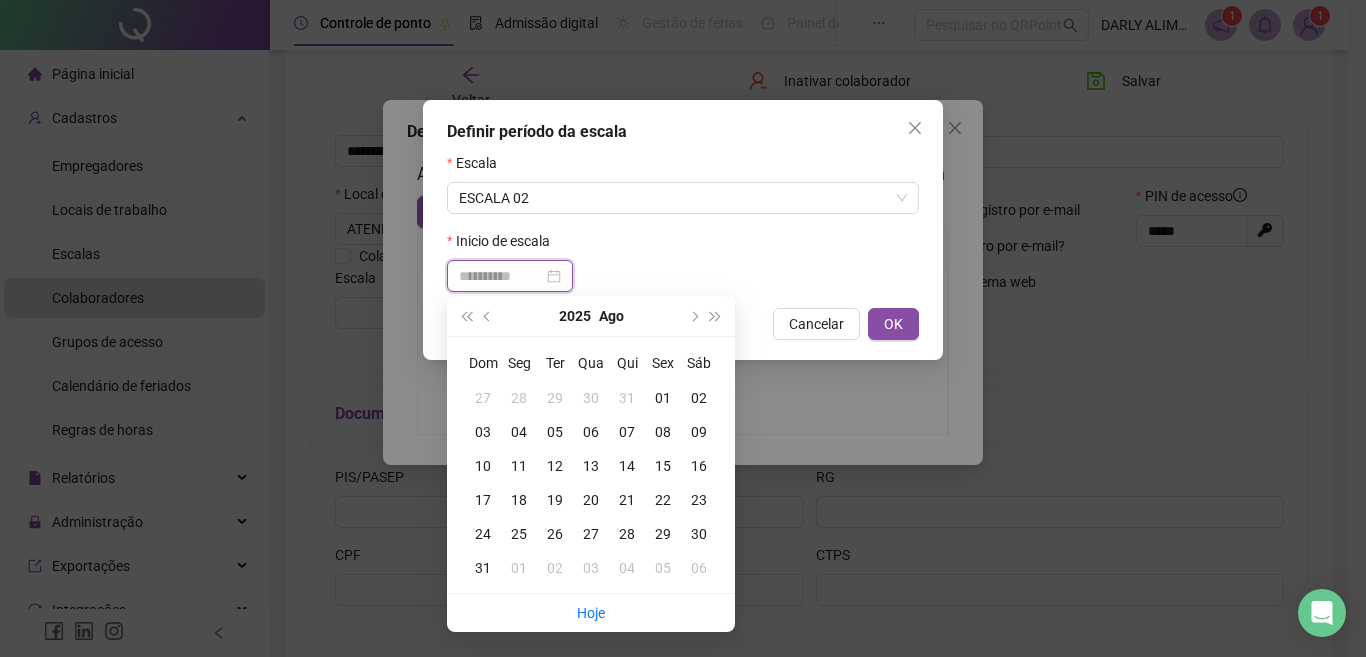 type on "**********" 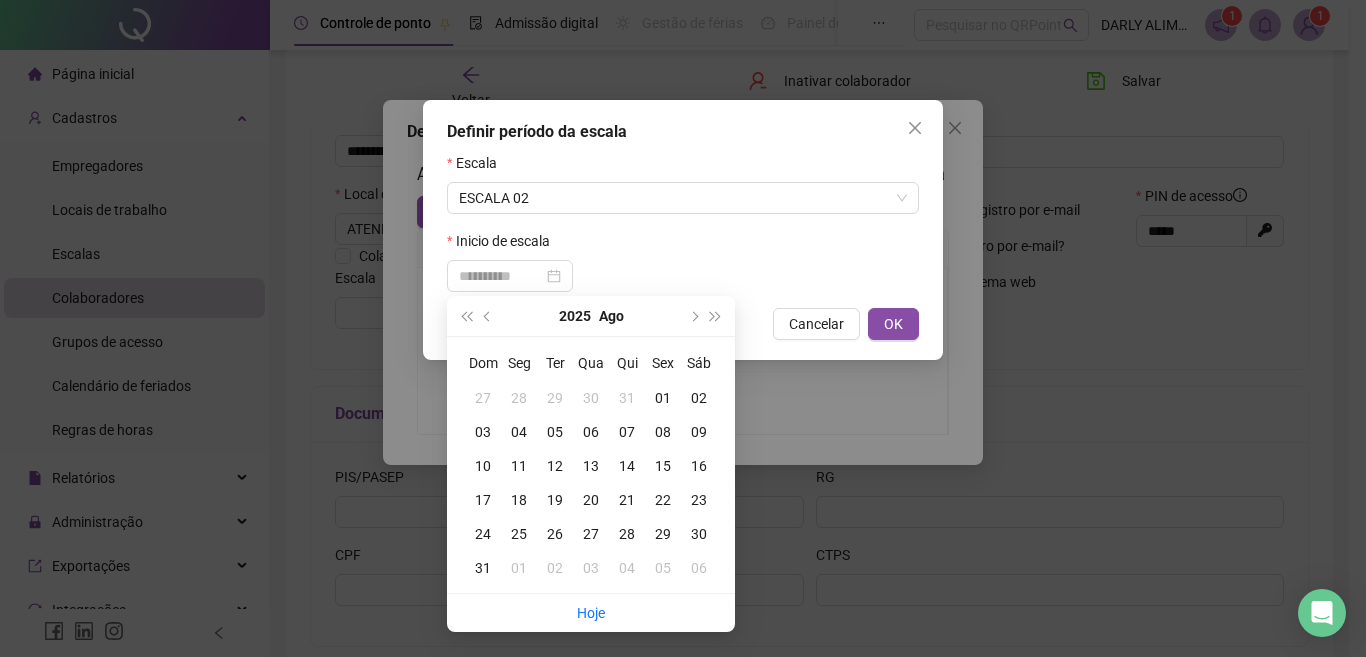 click on "05" at bounding box center (555, 432) 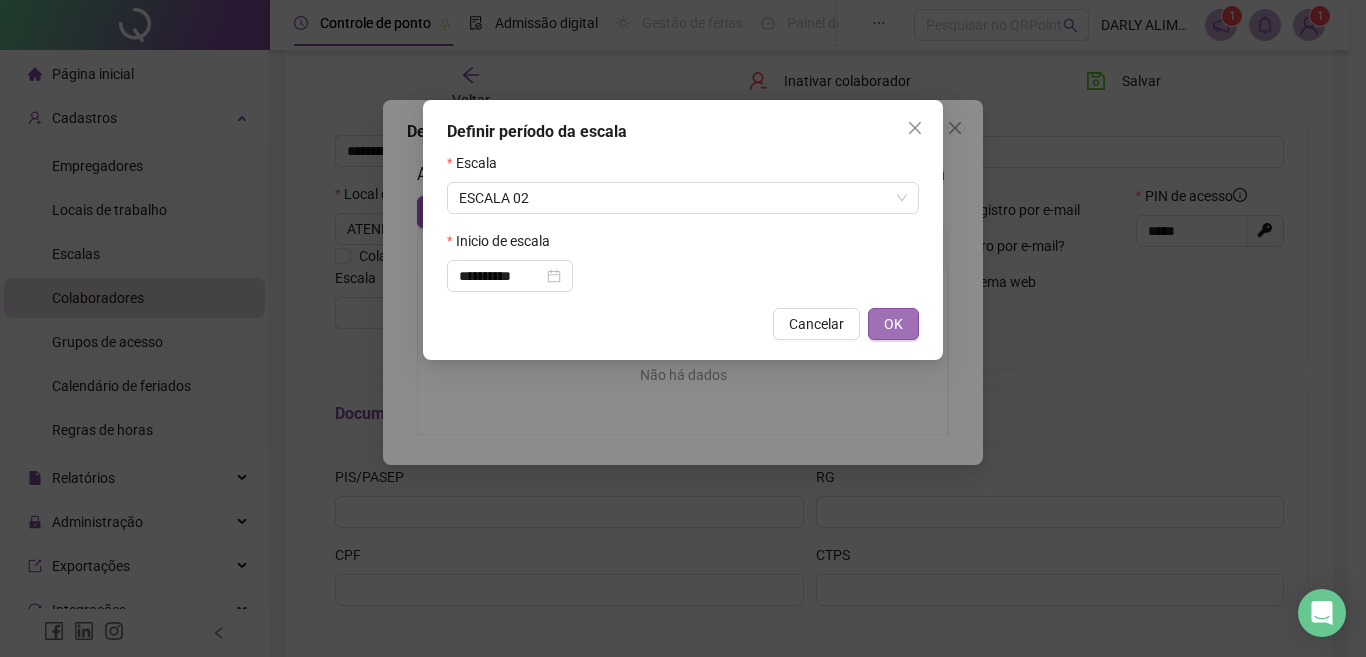 click on "OK" at bounding box center [893, 324] 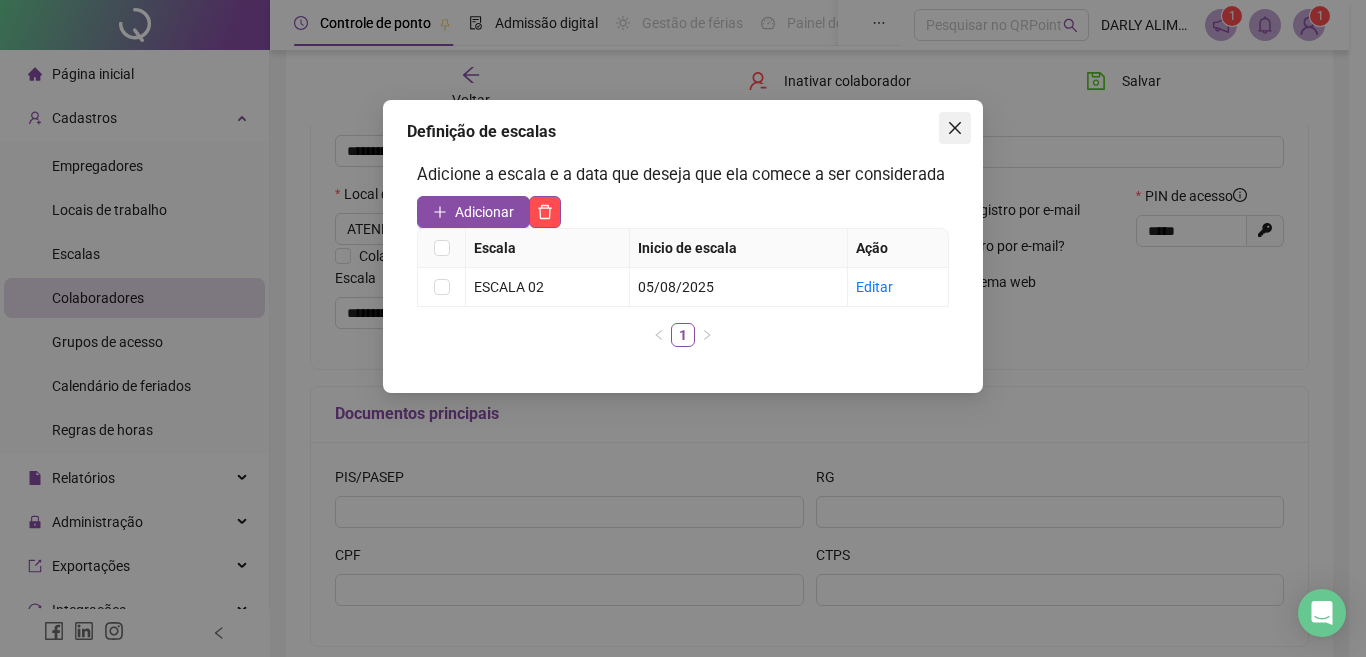 click at bounding box center (955, 128) 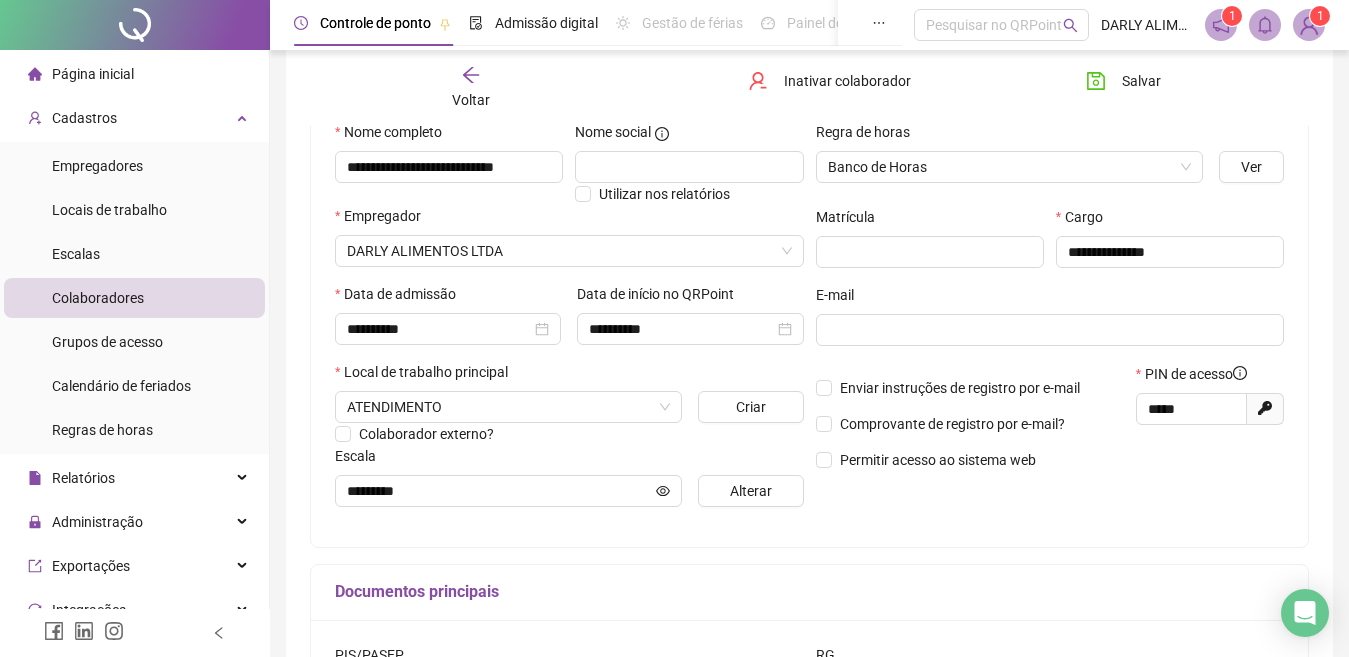 scroll, scrollTop: 84, scrollLeft: 0, axis: vertical 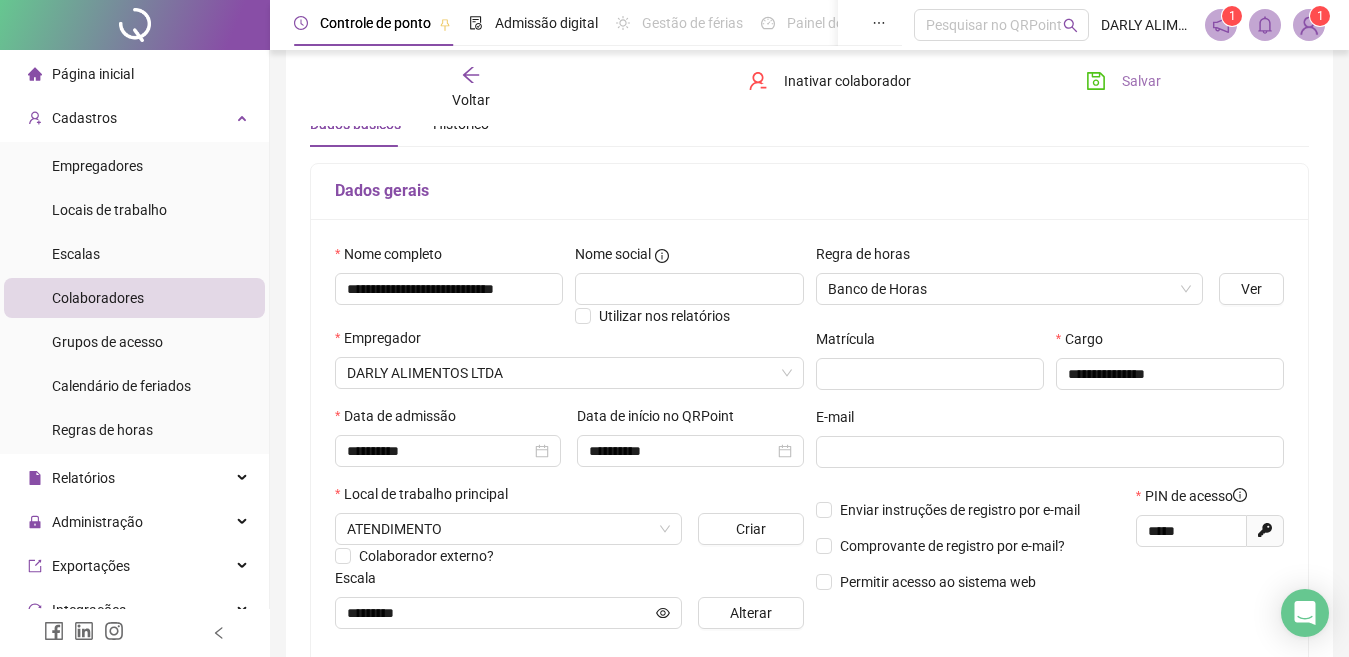click on "Salvar" at bounding box center [1141, 81] 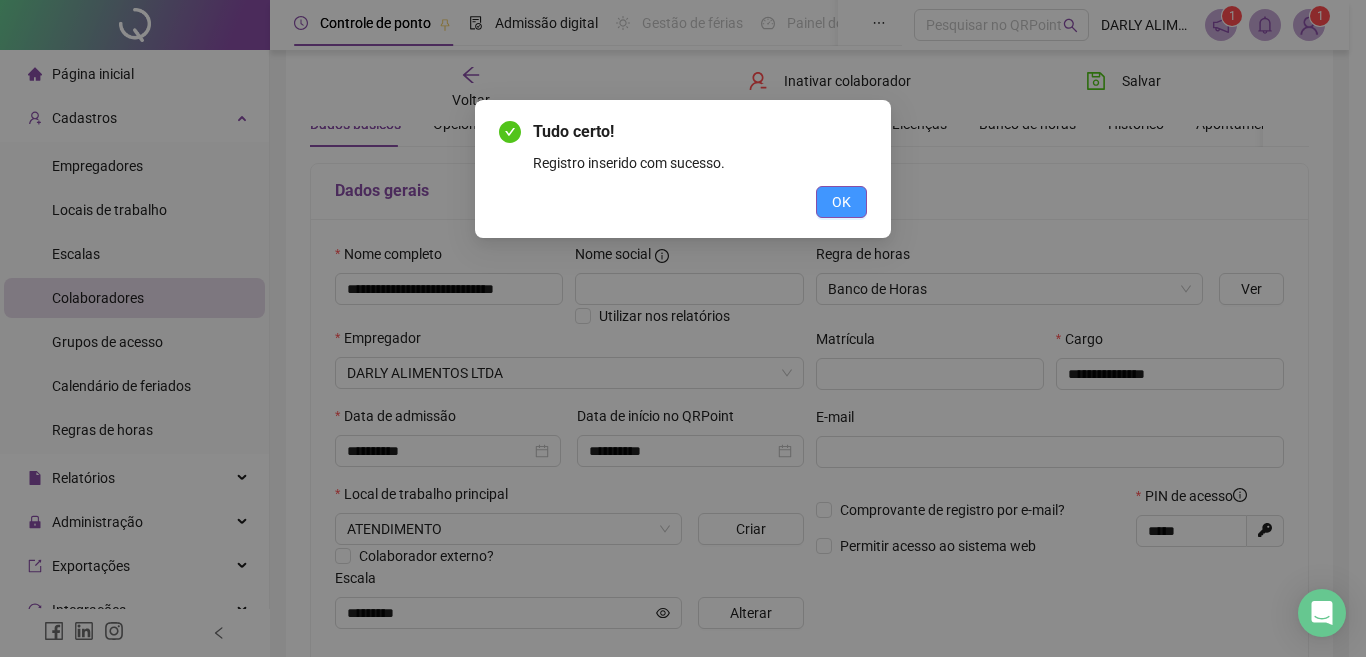 click on "OK" at bounding box center (841, 202) 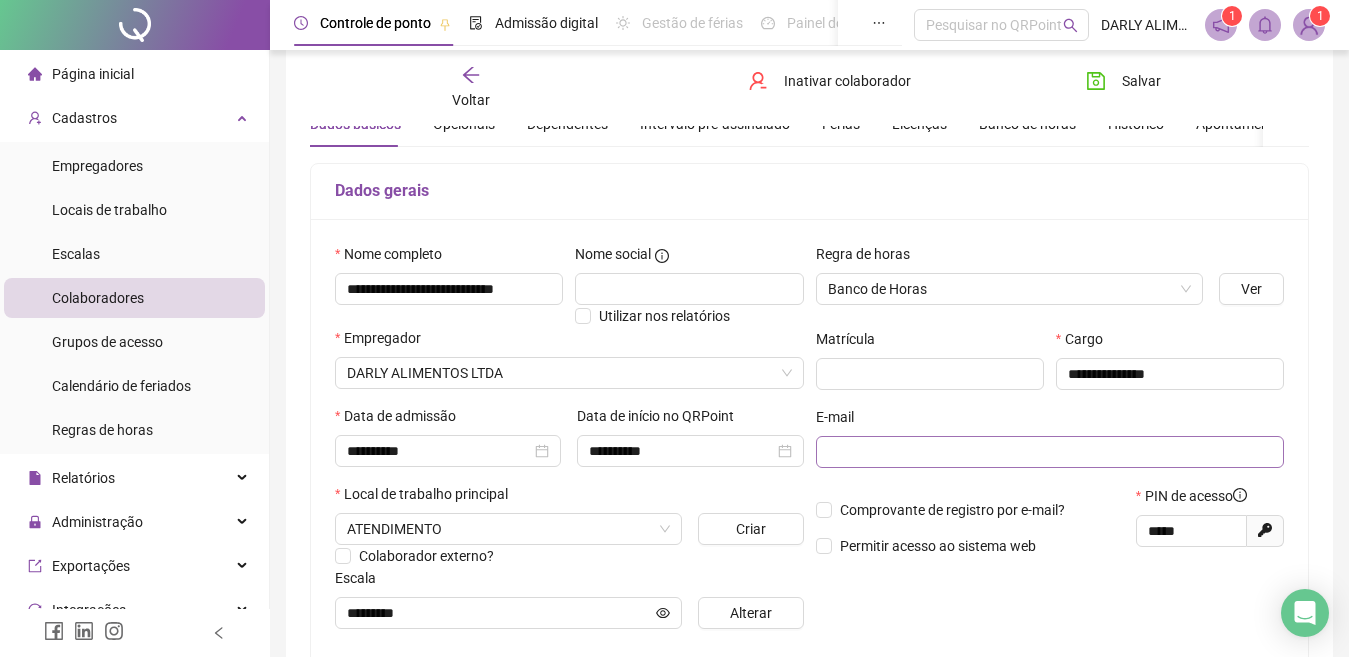 scroll, scrollTop: 184, scrollLeft: 0, axis: vertical 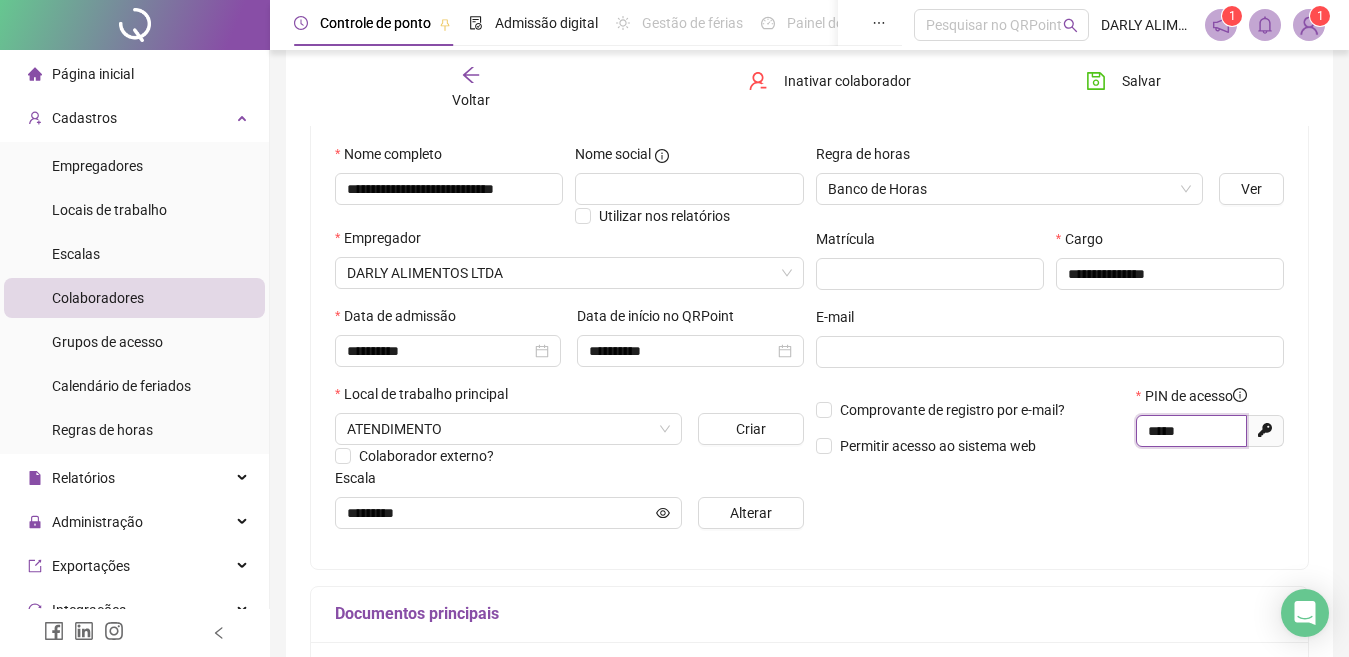click on "*****" at bounding box center [1189, 431] 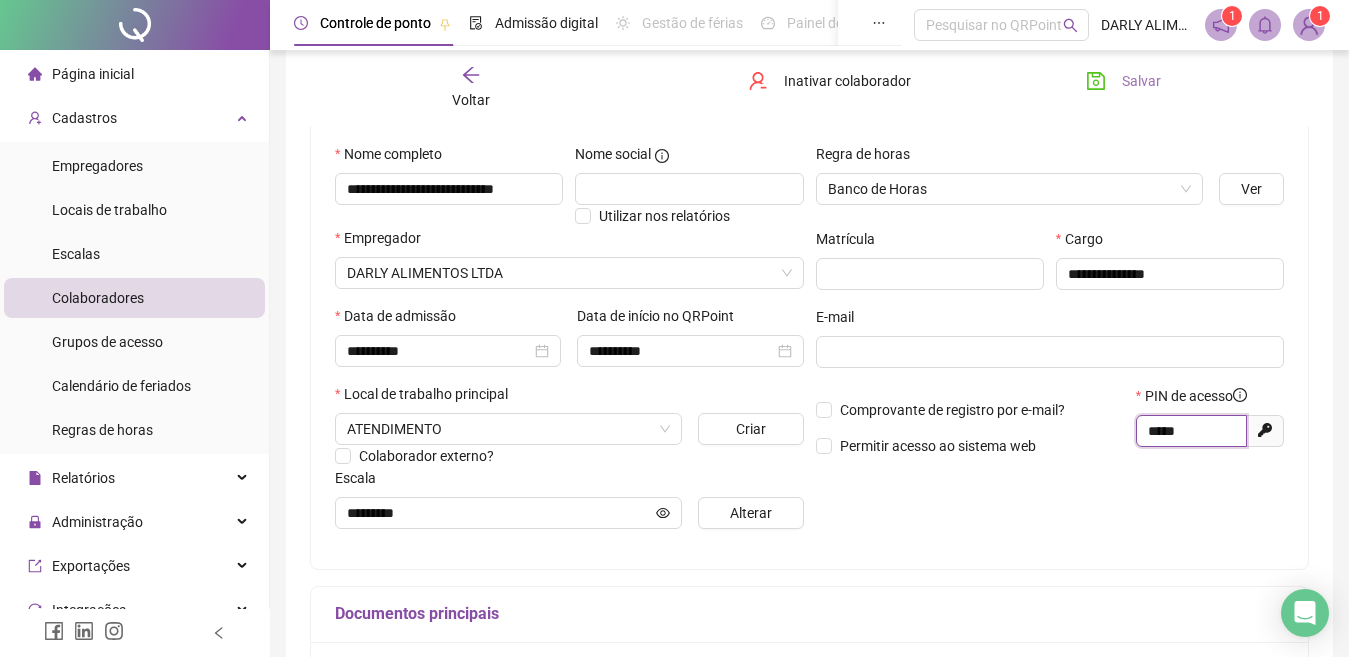 type on "*****" 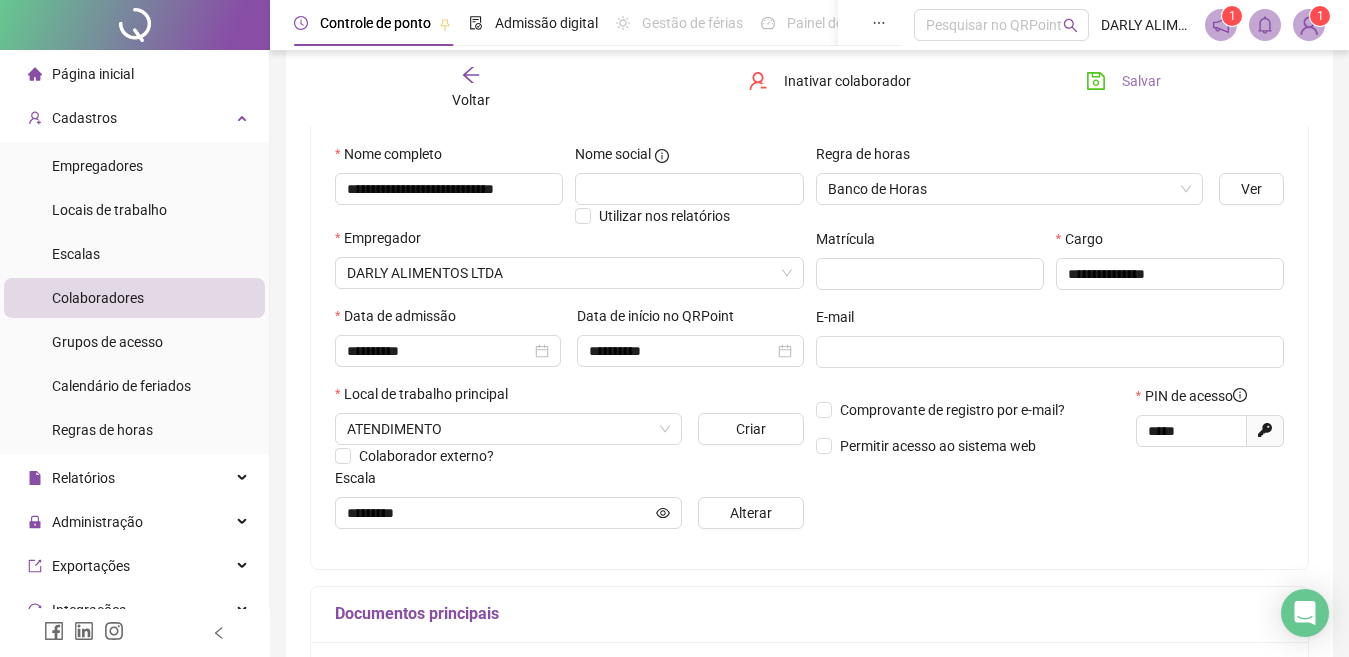 click on "Salvar" at bounding box center [1141, 81] 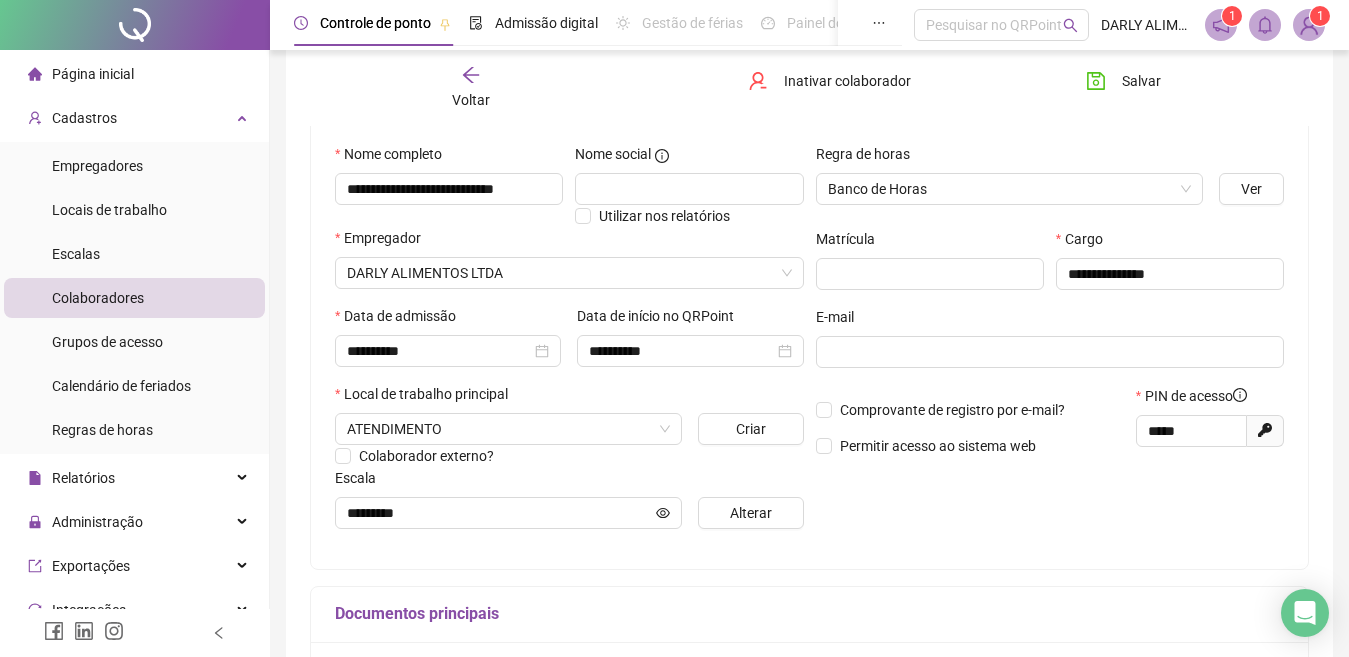click on "Voltar" at bounding box center [471, 88] 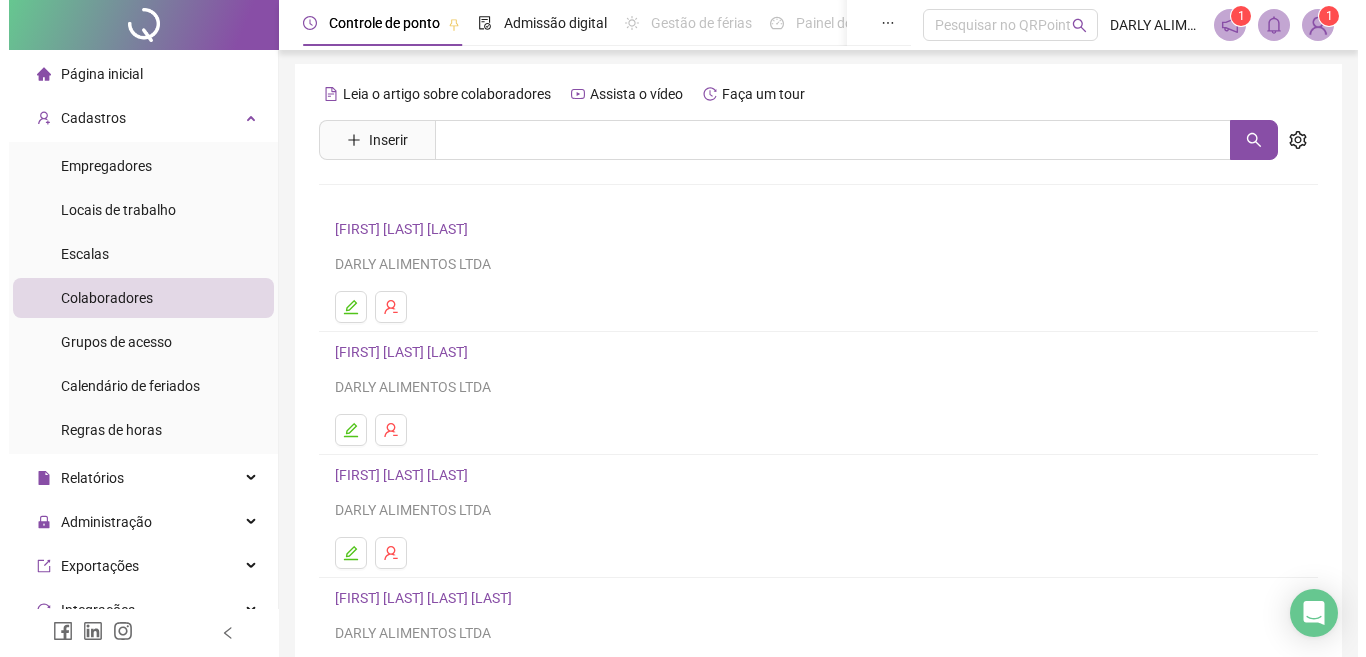 scroll, scrollTop: 0, scrollLeft: 0, axis: both 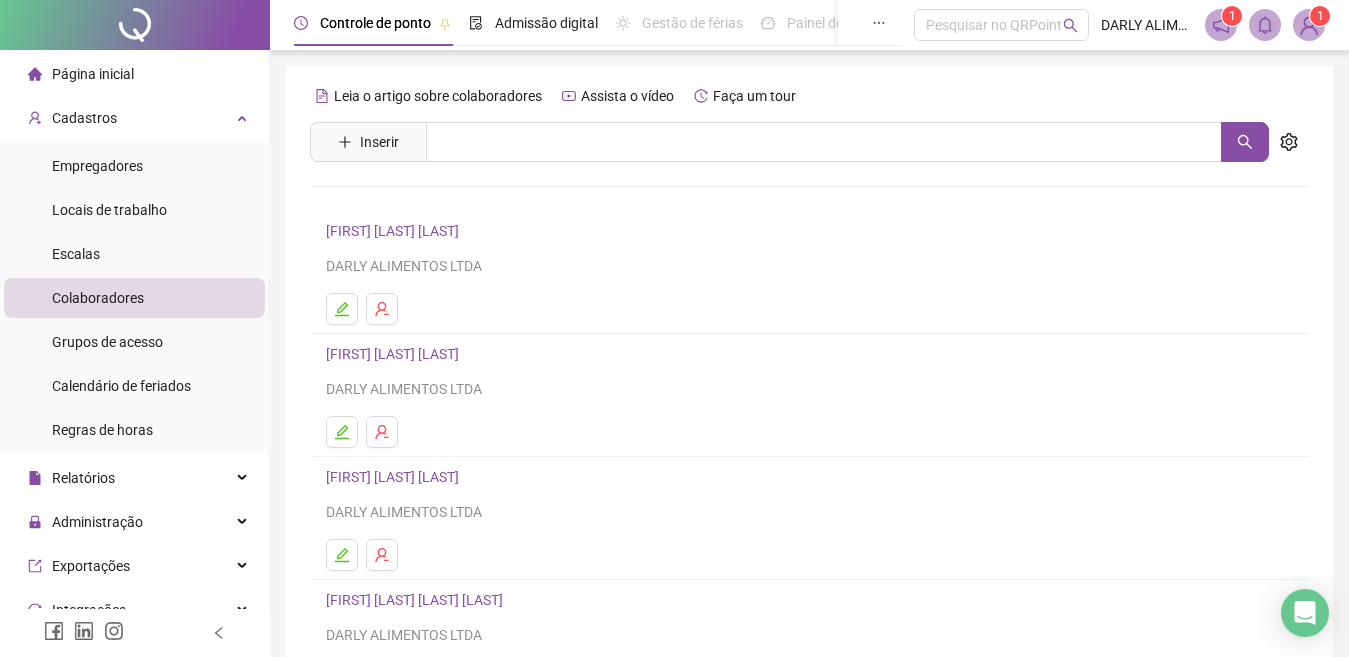 click at bounding box center (1309, 25) 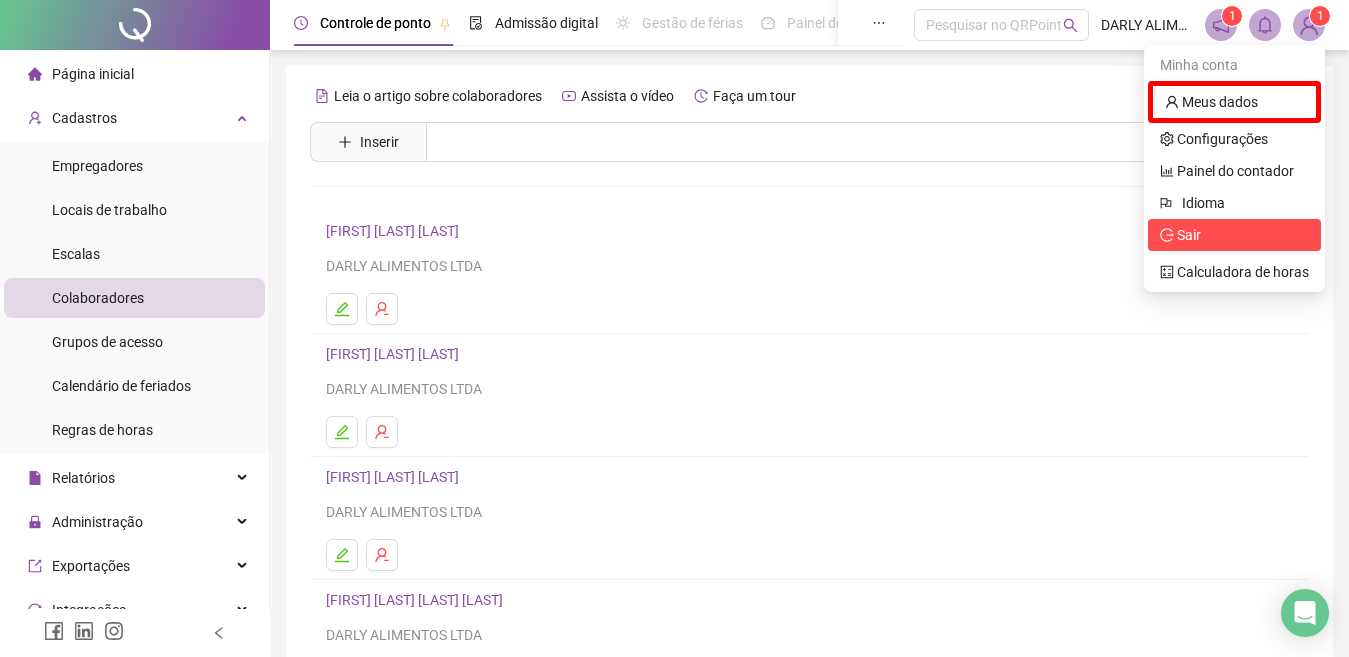 click on "Sair" at bounding box center [1234, 235] 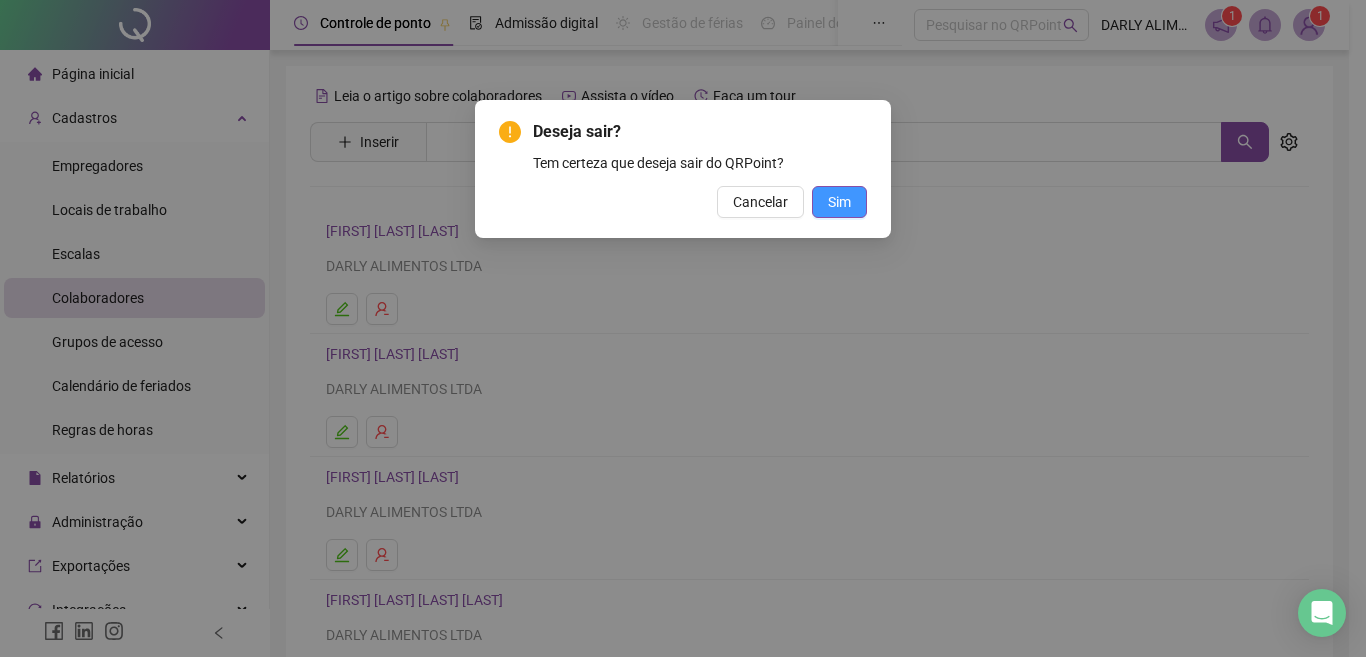 click on "Sim" at bounding box center [839, 202] 